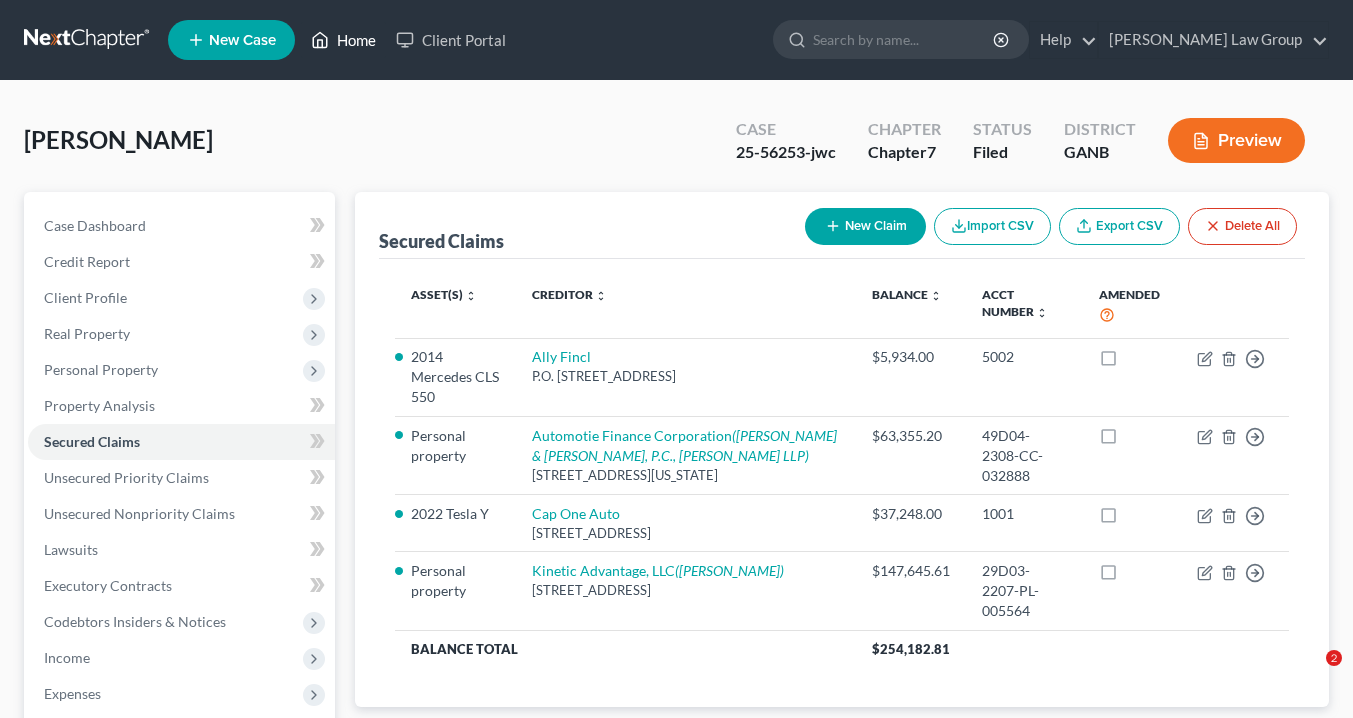 scroll, scrollTop: 0, scrollLeft: 0, axis: both 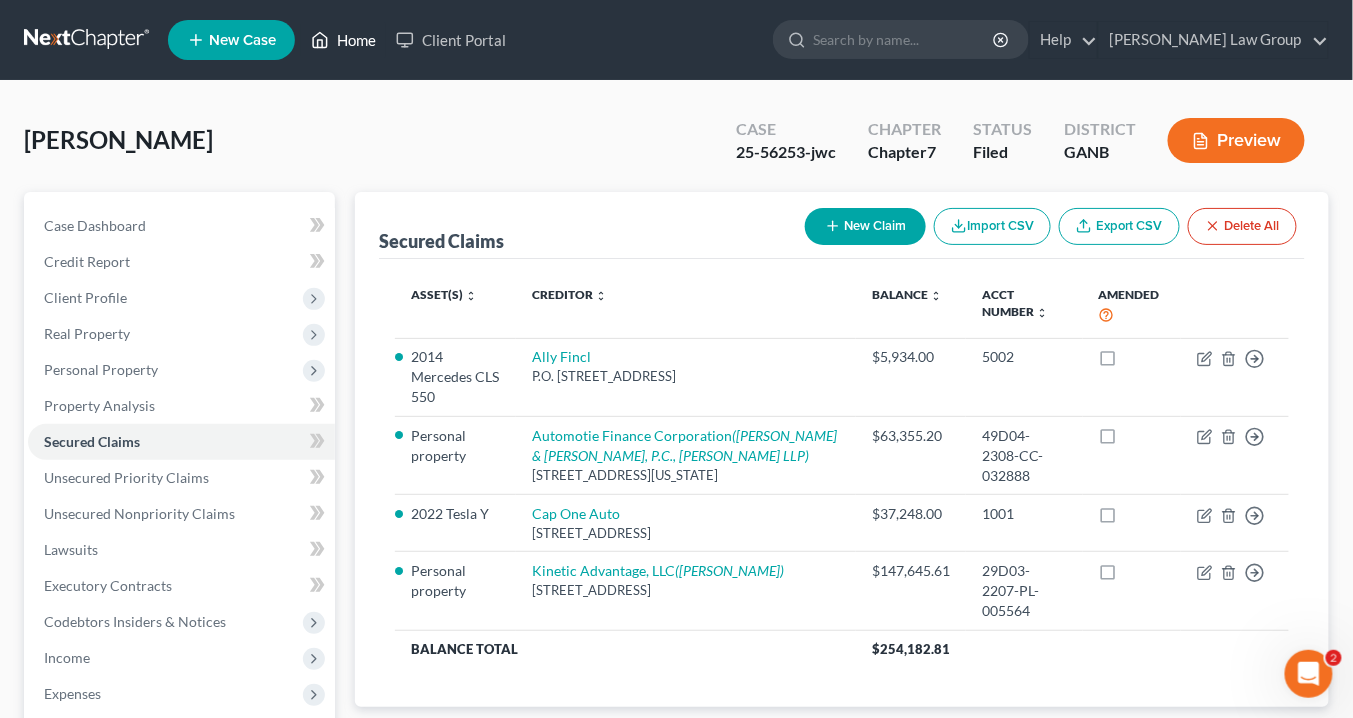 click on "Home" at bounding box center [343, 40] 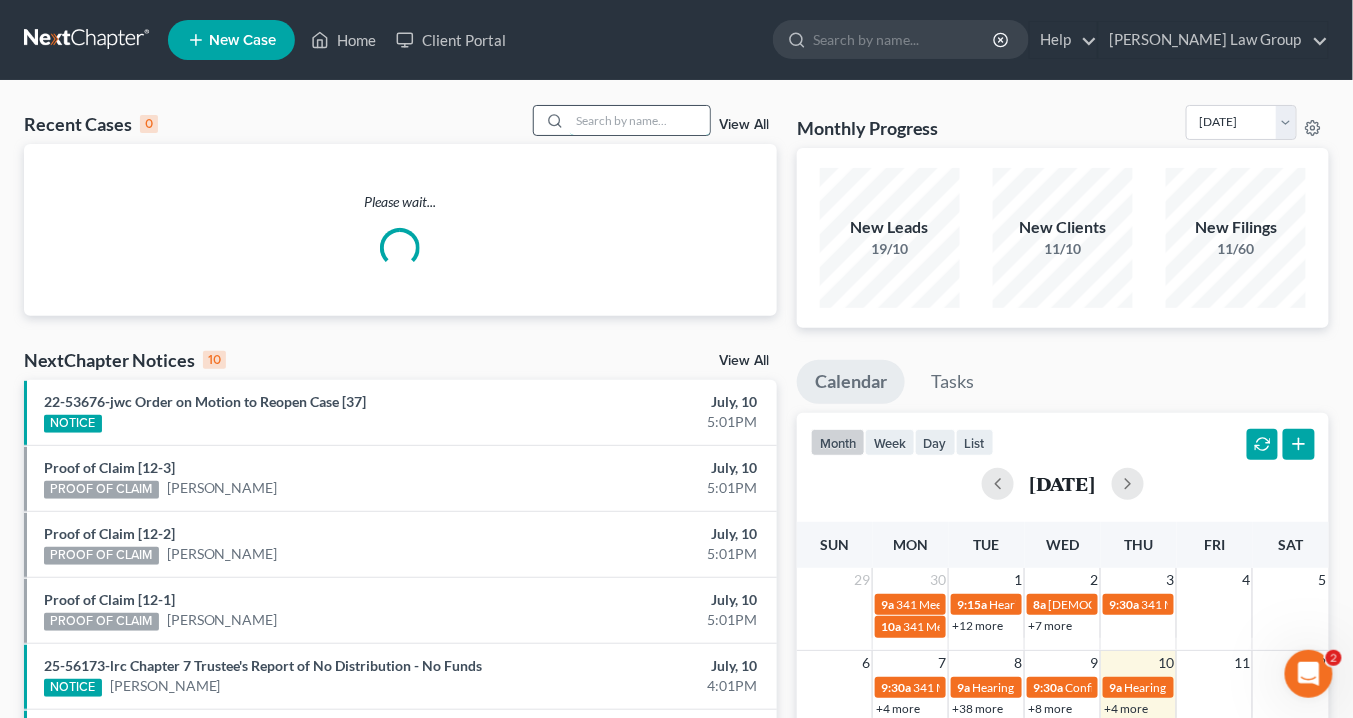drag, startPoint x: 603, startPoint y: 117, endPoint x: 623, endPoint y: 122, distance: 20.615528 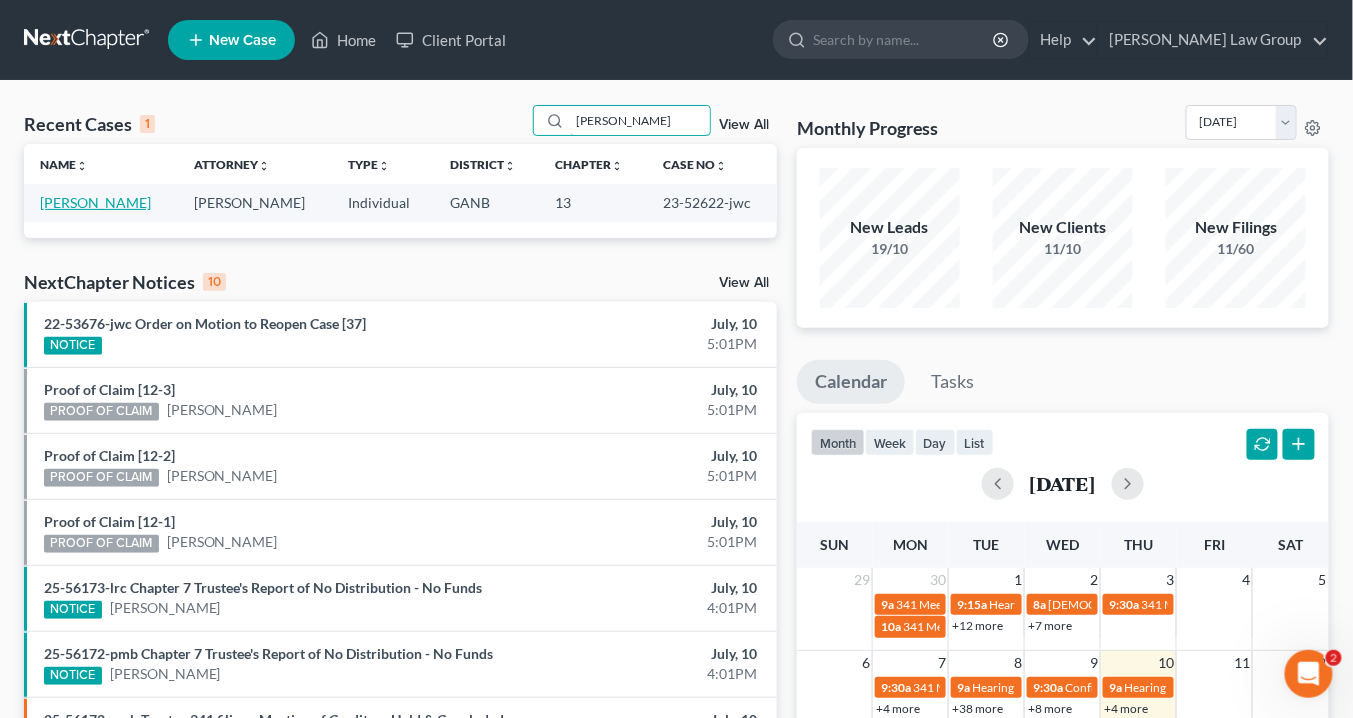 type on "alvear" 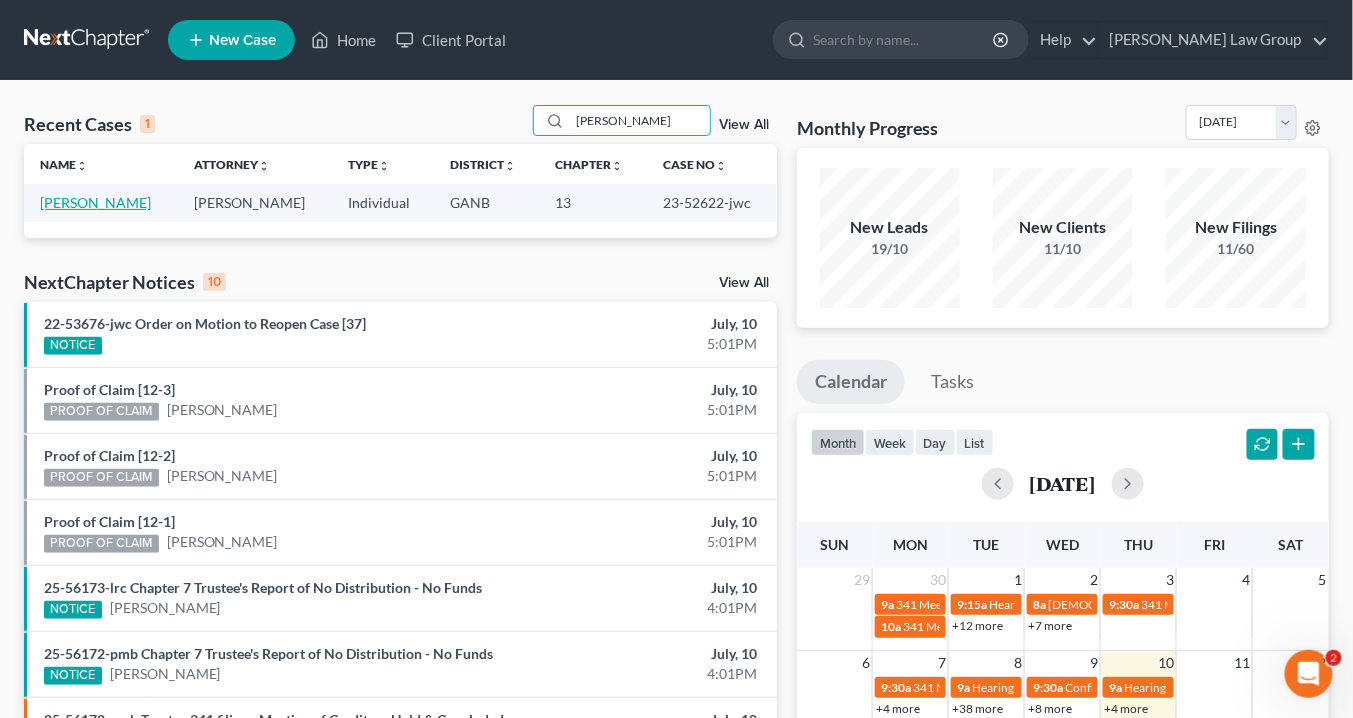 click on "[PERSON_NAME]" at bounding box center [95, 202] 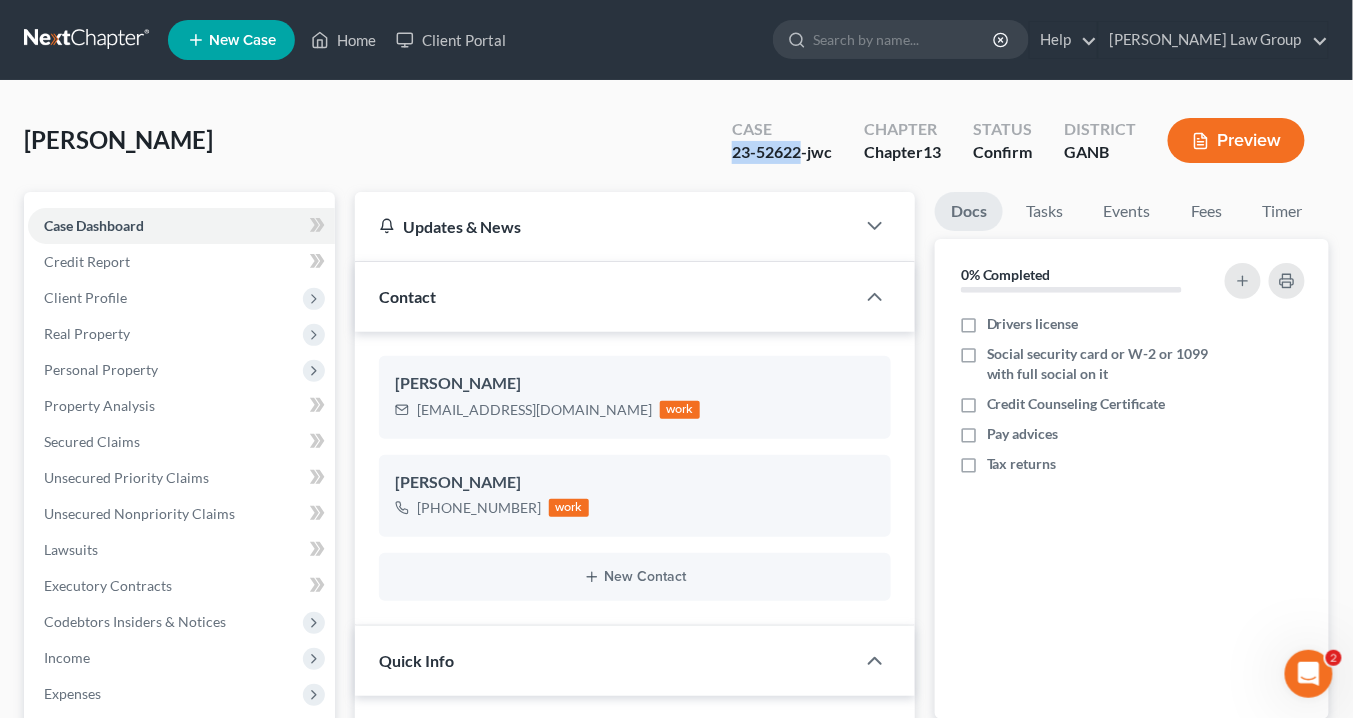 drag, startPoint x: 800, startPoint y: 149, endPoint x: 730, endPoint y: 151, distance: 70.028564 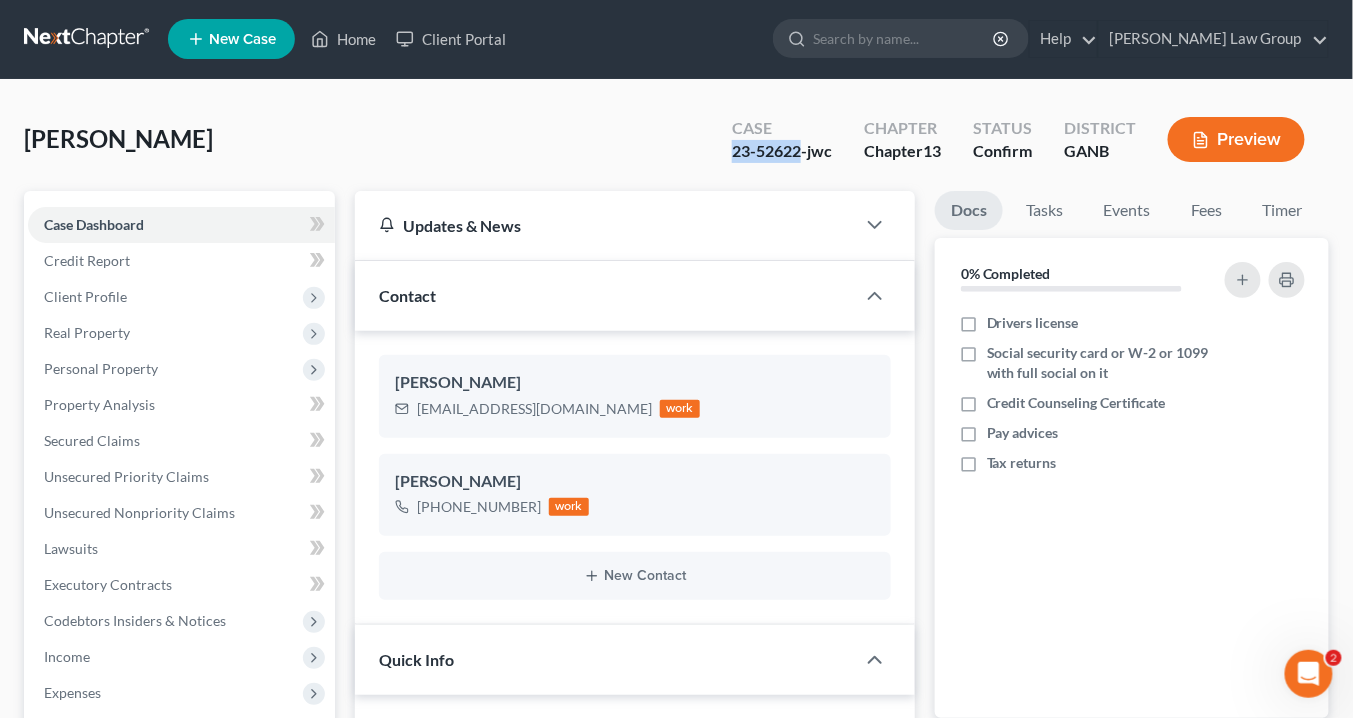 scroll, scrollTop: 320, scrollLeft: 0, axis: vertical 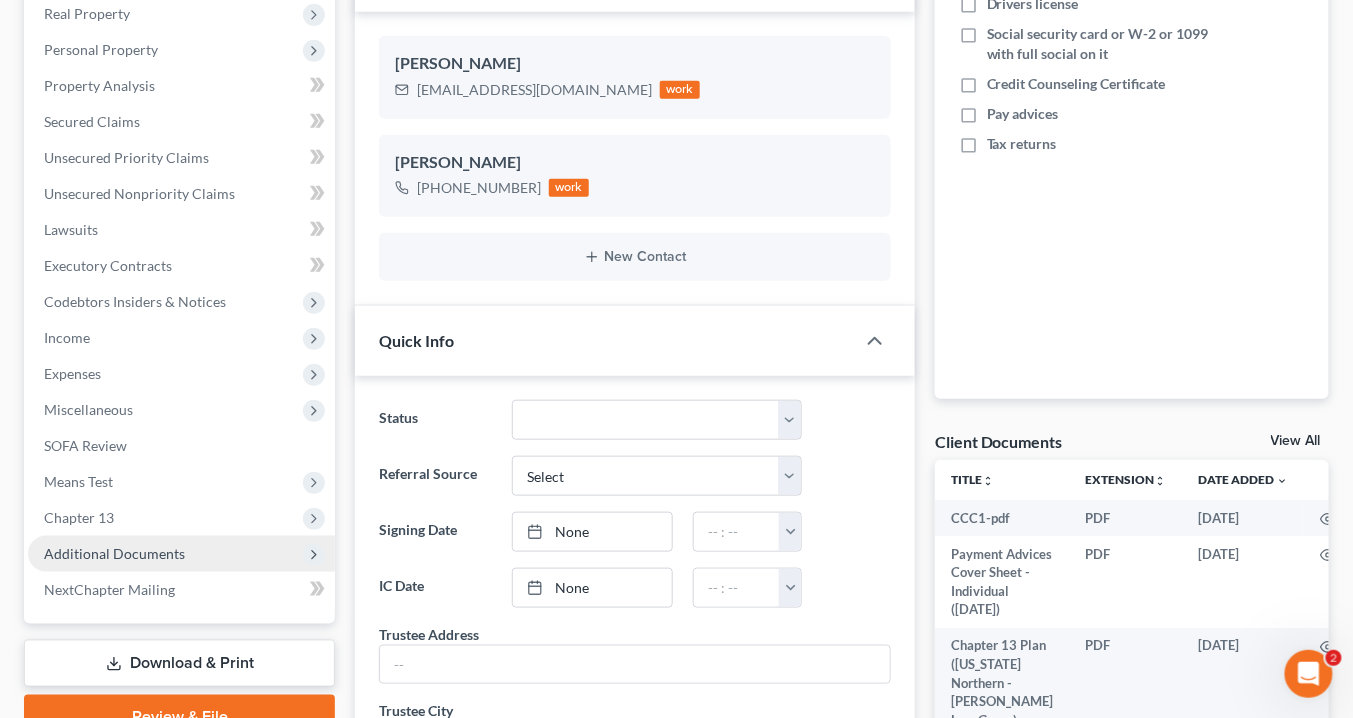 click on "Additional Documents" at bounding box center (114, 553) 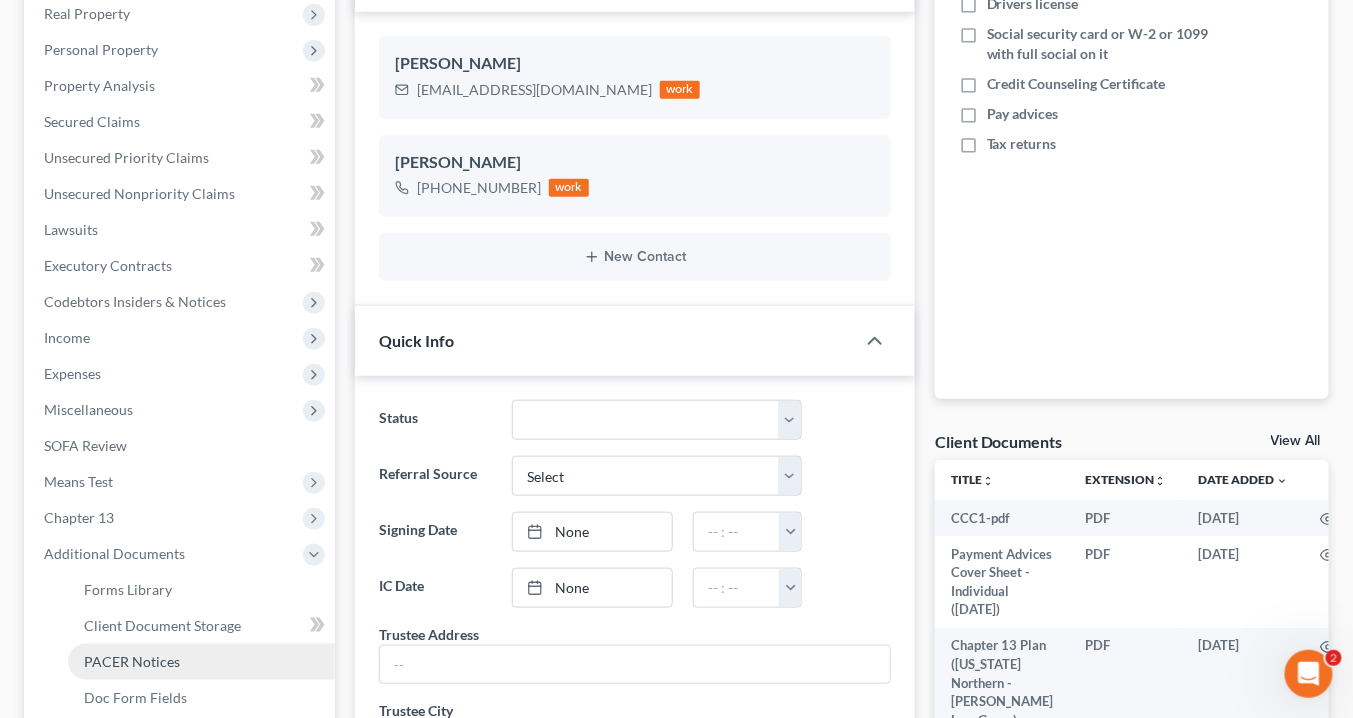 click on "PACER Notices" at bounding box center (201, 662) 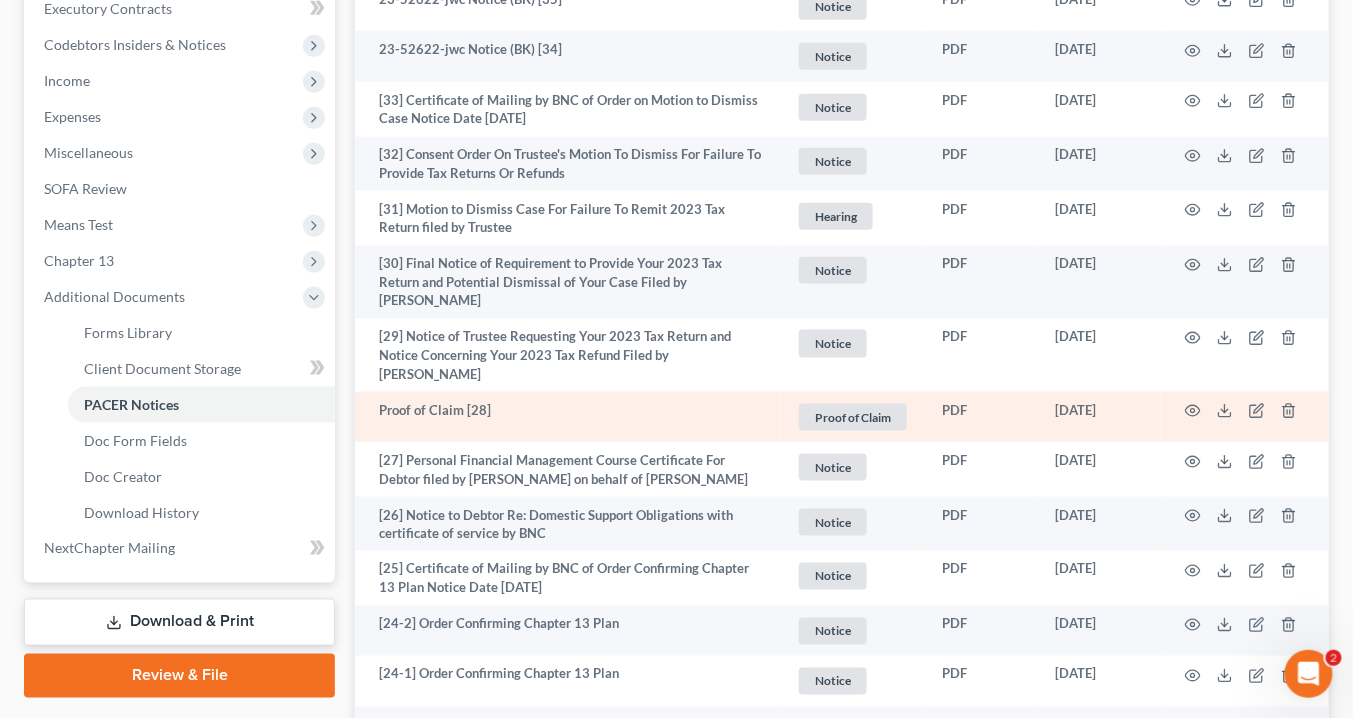 scroll, scrollTop: 720, scrollLeft: 0, axis: vertical 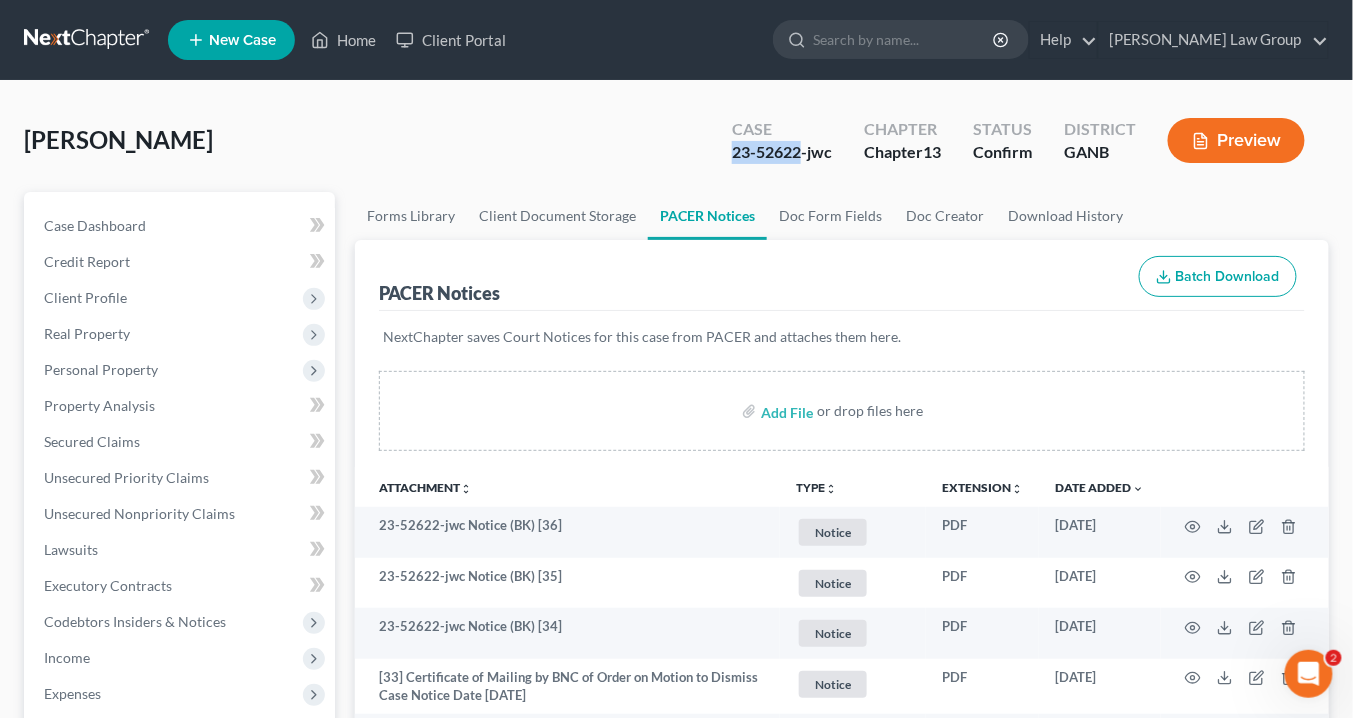 drag, startPoint x: 799, startPoint y: 150, endPoint x: 737, endPoint y: 152, distance: 62.03225 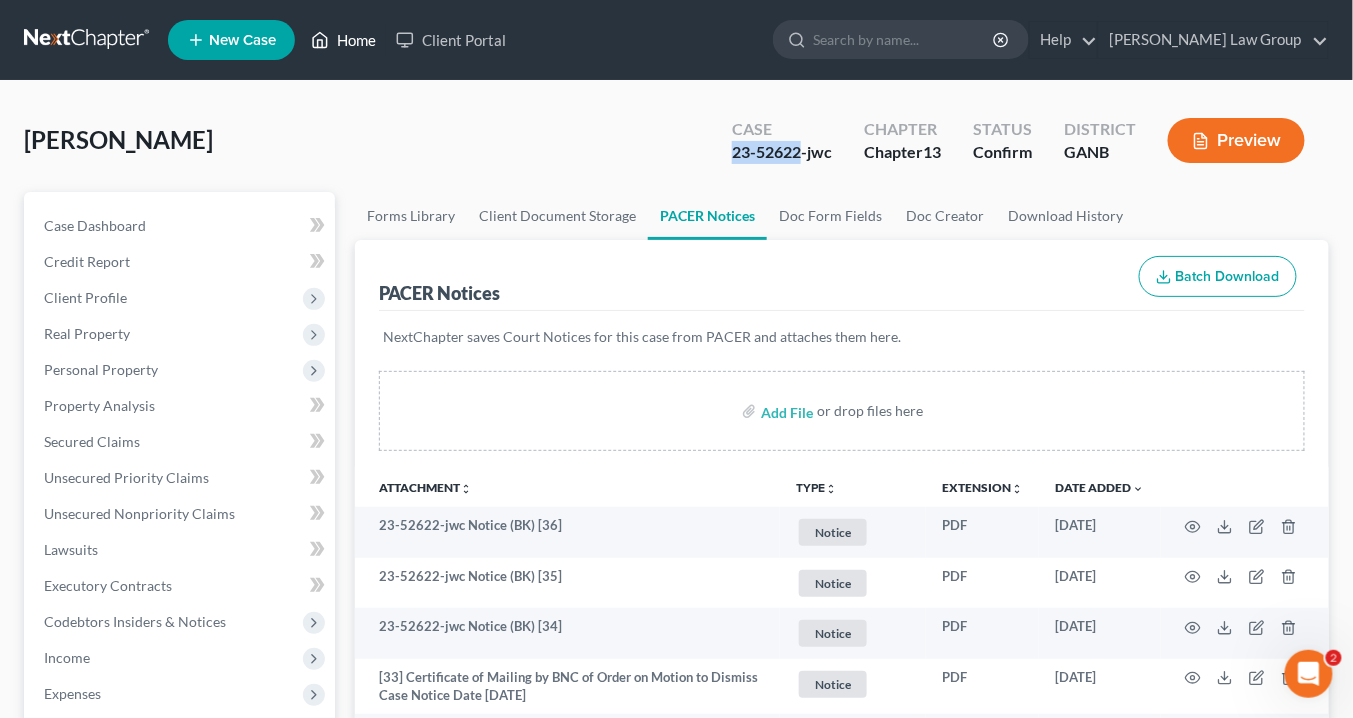 click on "Home" at bounding box center [343, 40] 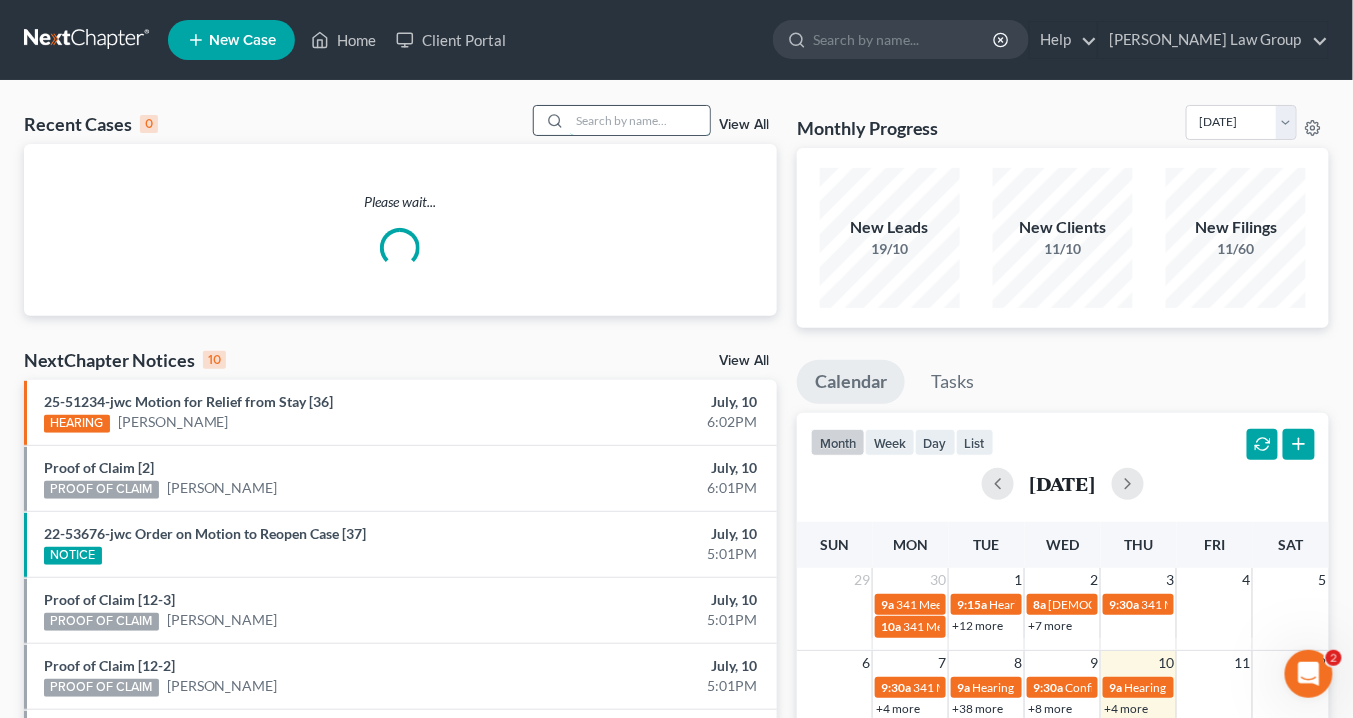 click at bounding box center (640, 120) 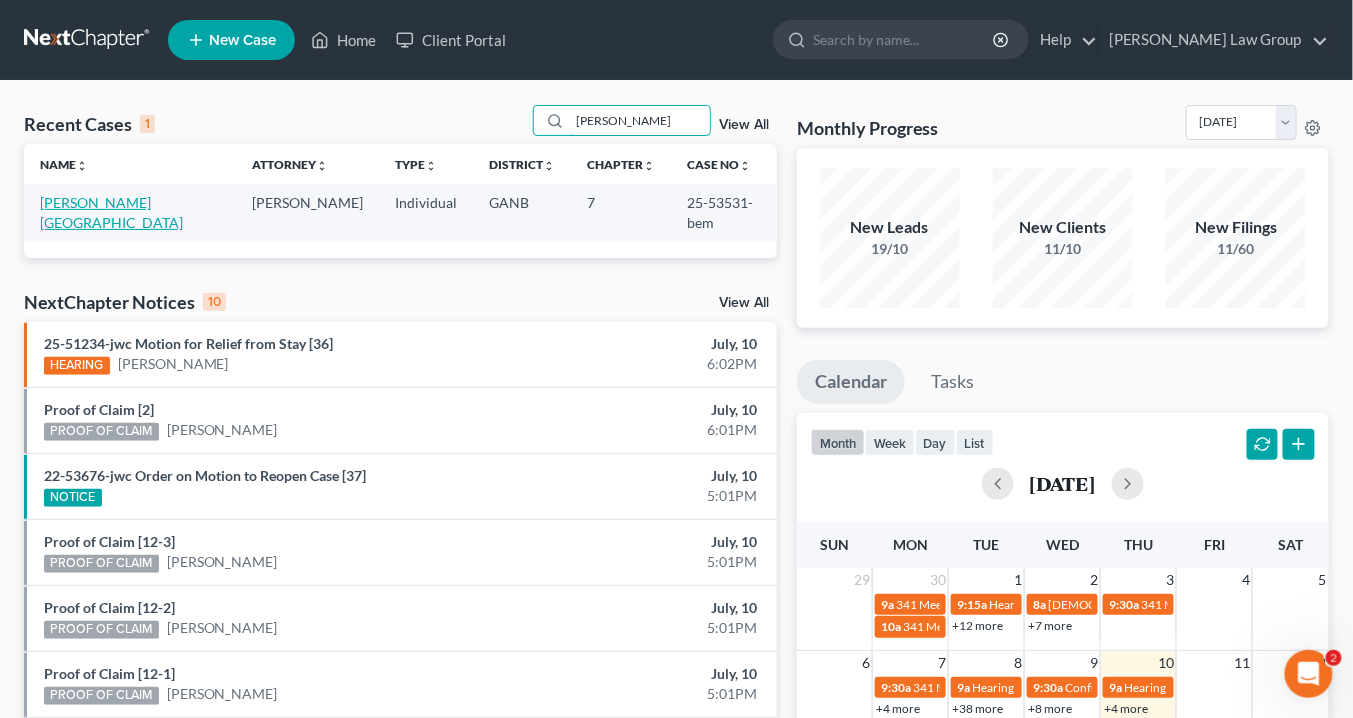 type on "weems" 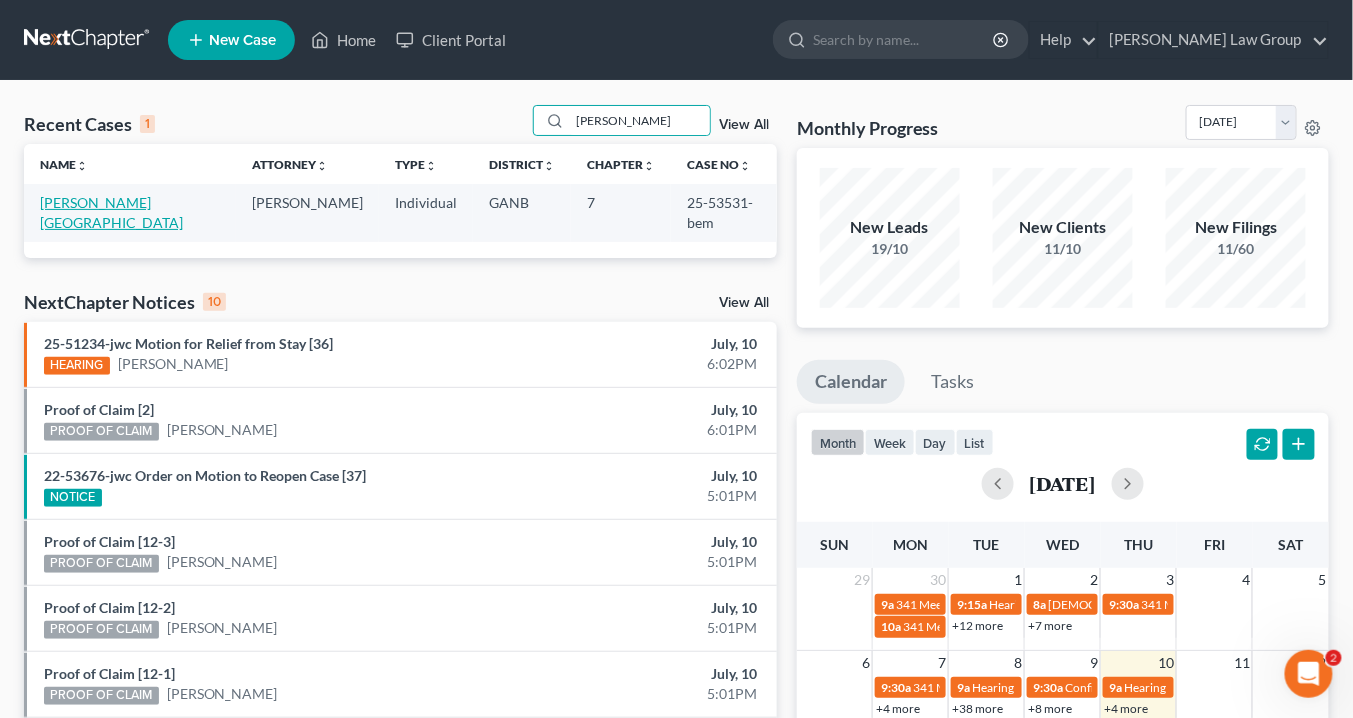 click on "[PERSON_NAME][GEOGRAPHIC_DATA]" at bounding box center (111, 212) 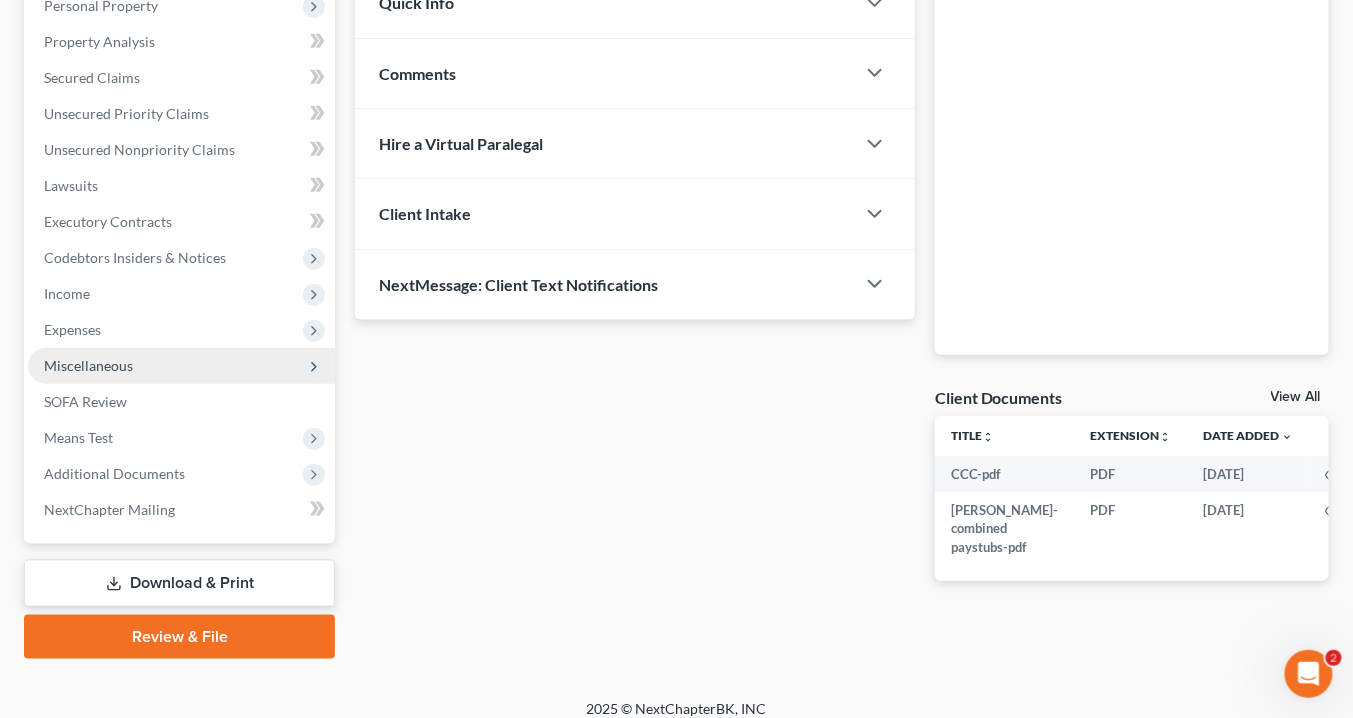 scroll, scrollTop: 378, scrollLeft: 0, axis: vertical 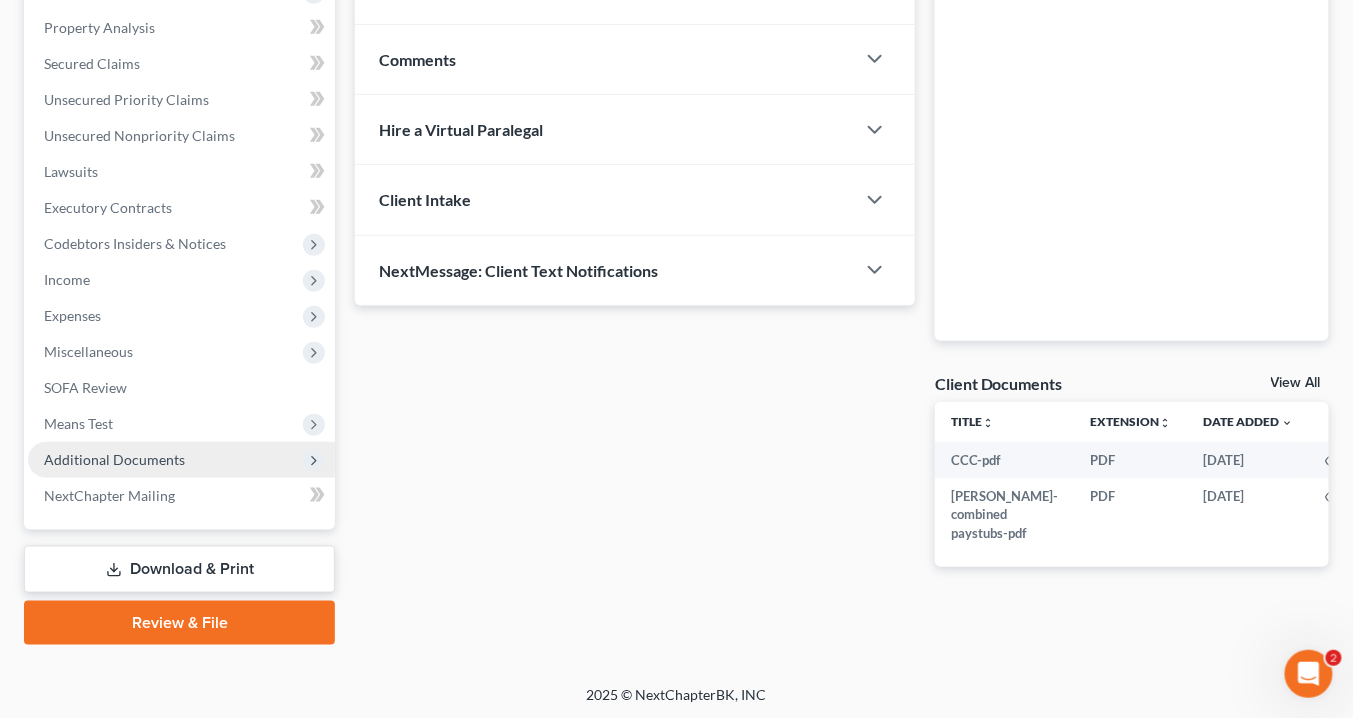 click on "Additional Documents" at bounding box center [114, 459] 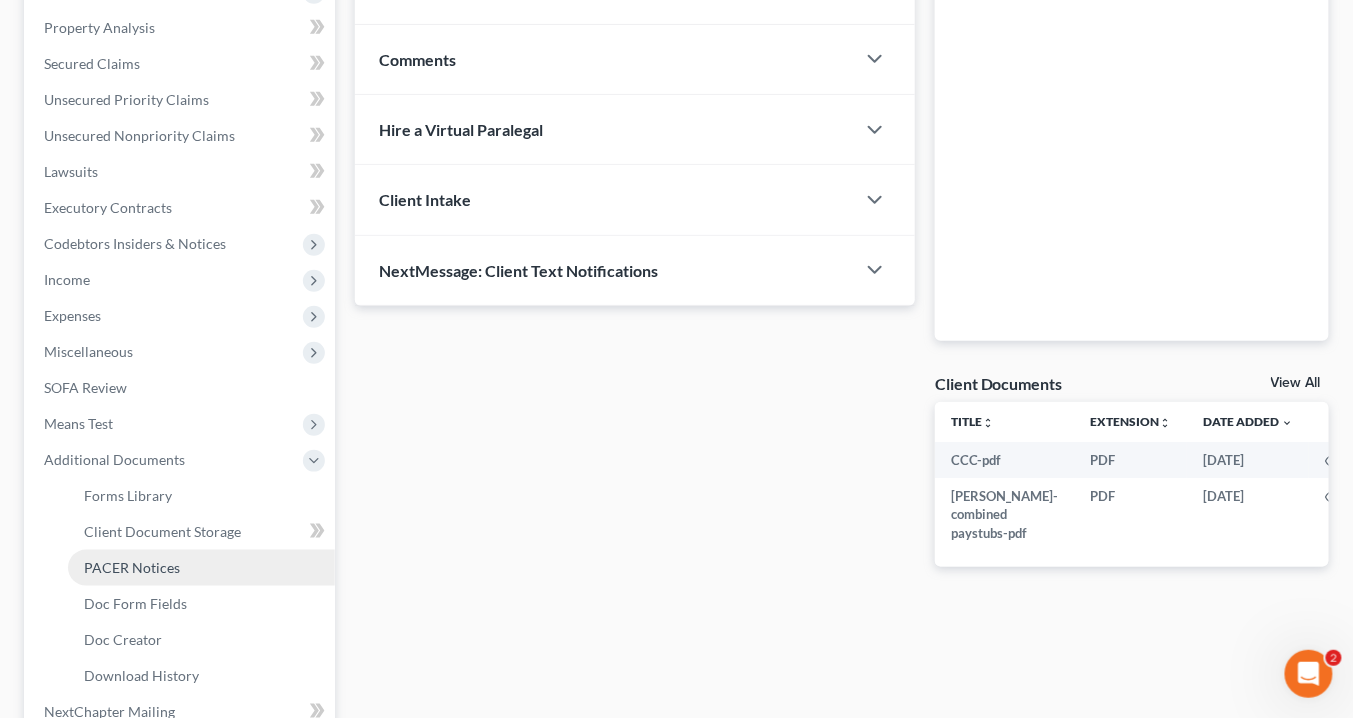 click on "PACER Notices" at bounding box center [132, 567] 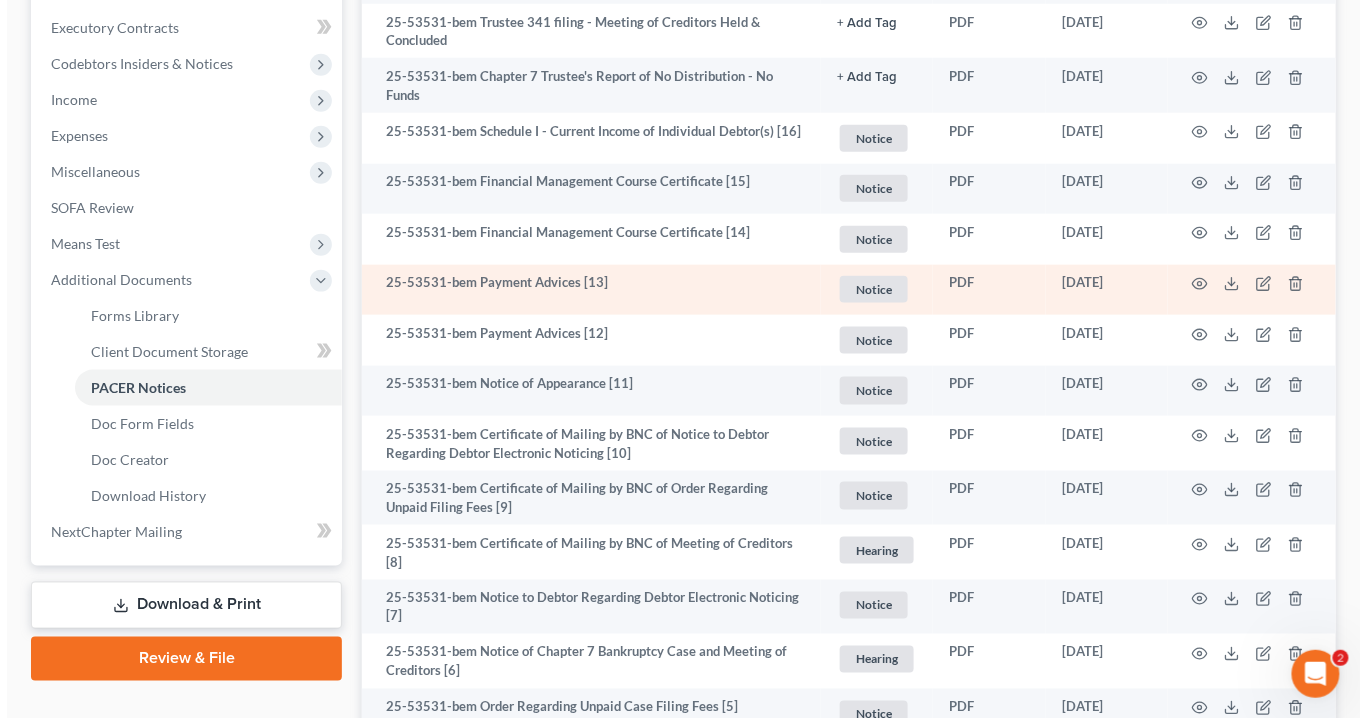 scroll, scrollTop: 720, scrollLeft: 0, axis: vertical 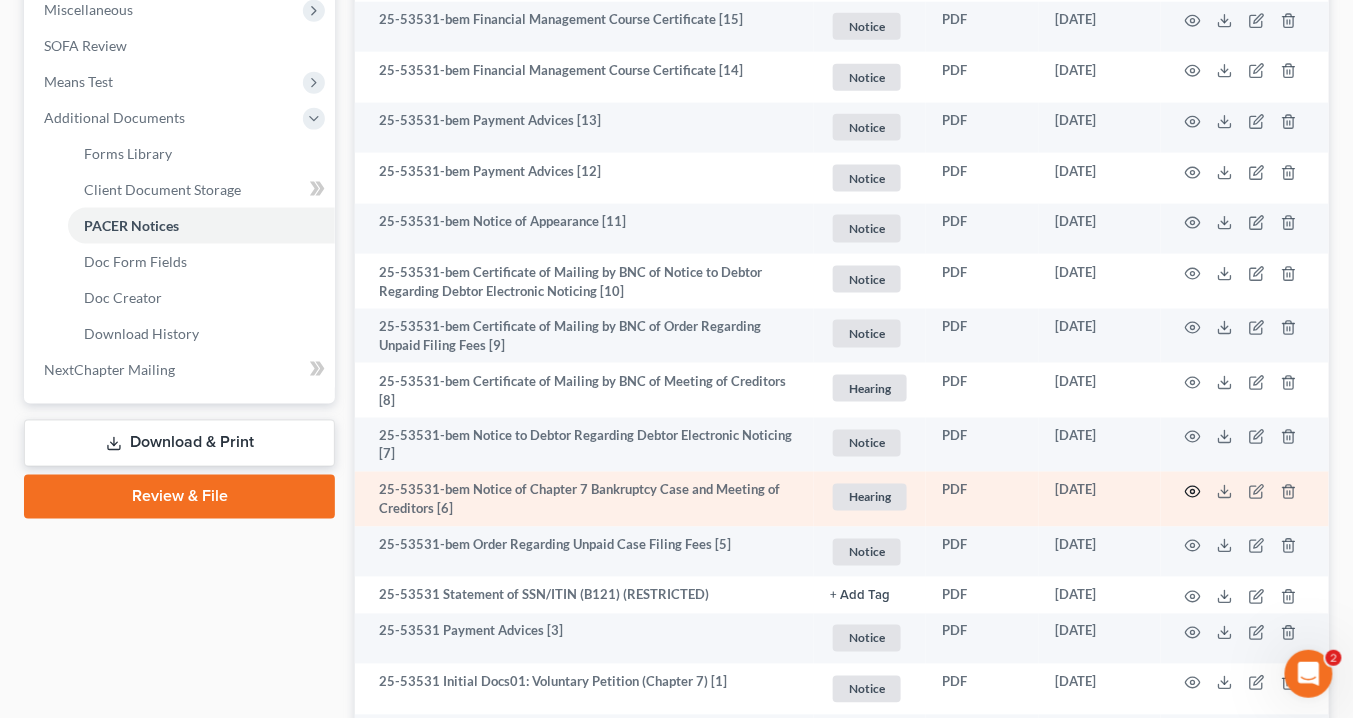 click 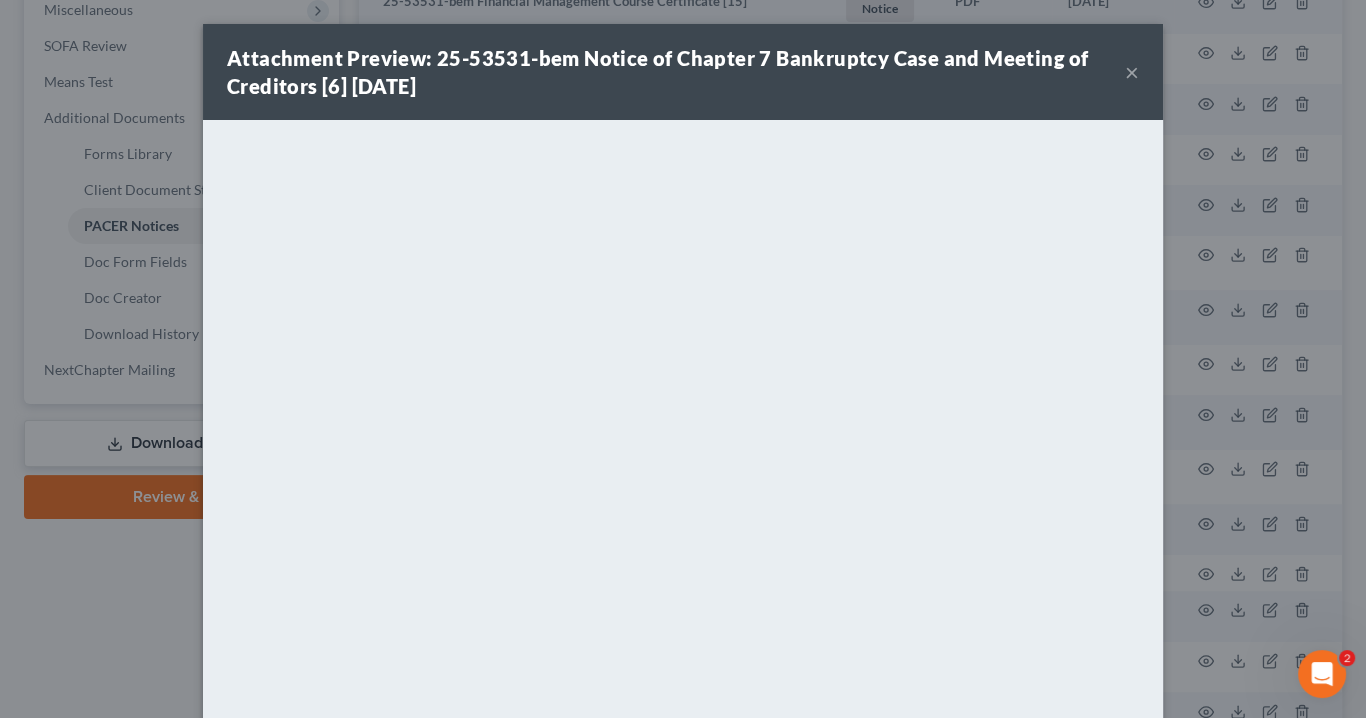 click on "×" at bounding box center (1132, 72) 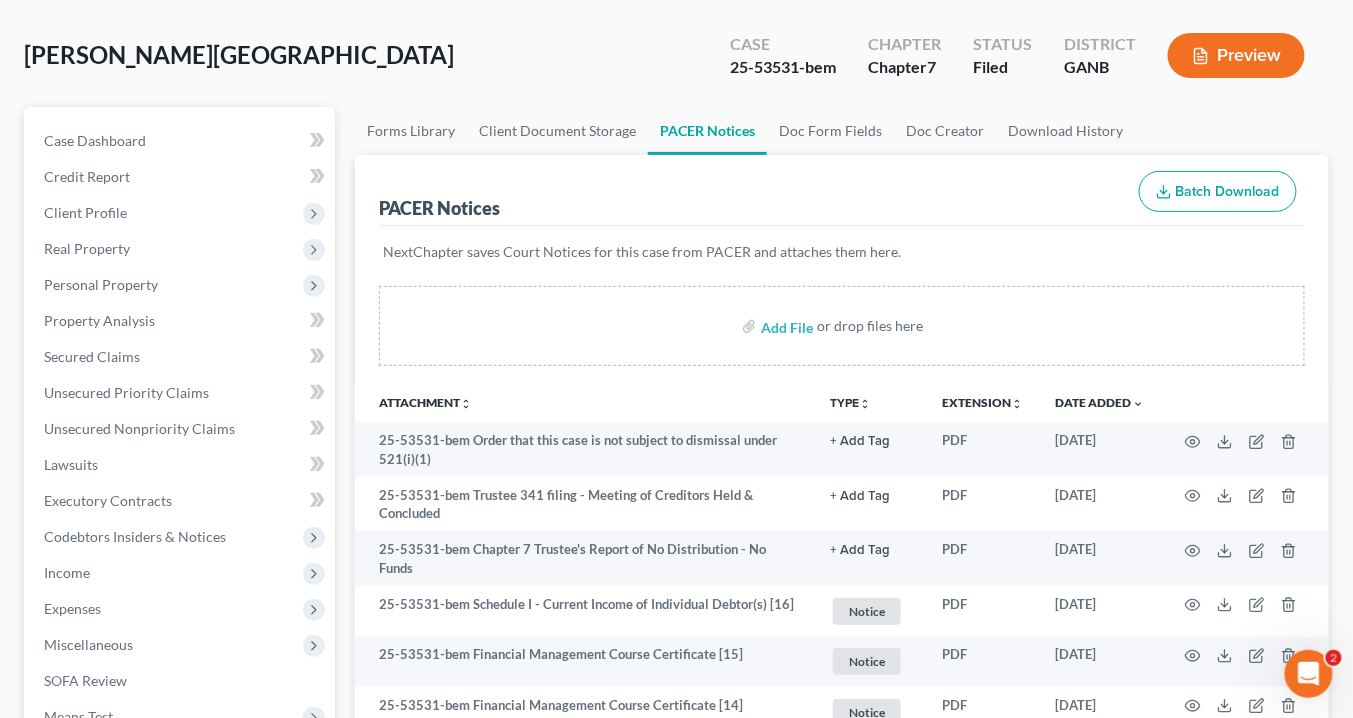 scroll, scrollTop: 0, scrollLeft: 0, axis: both 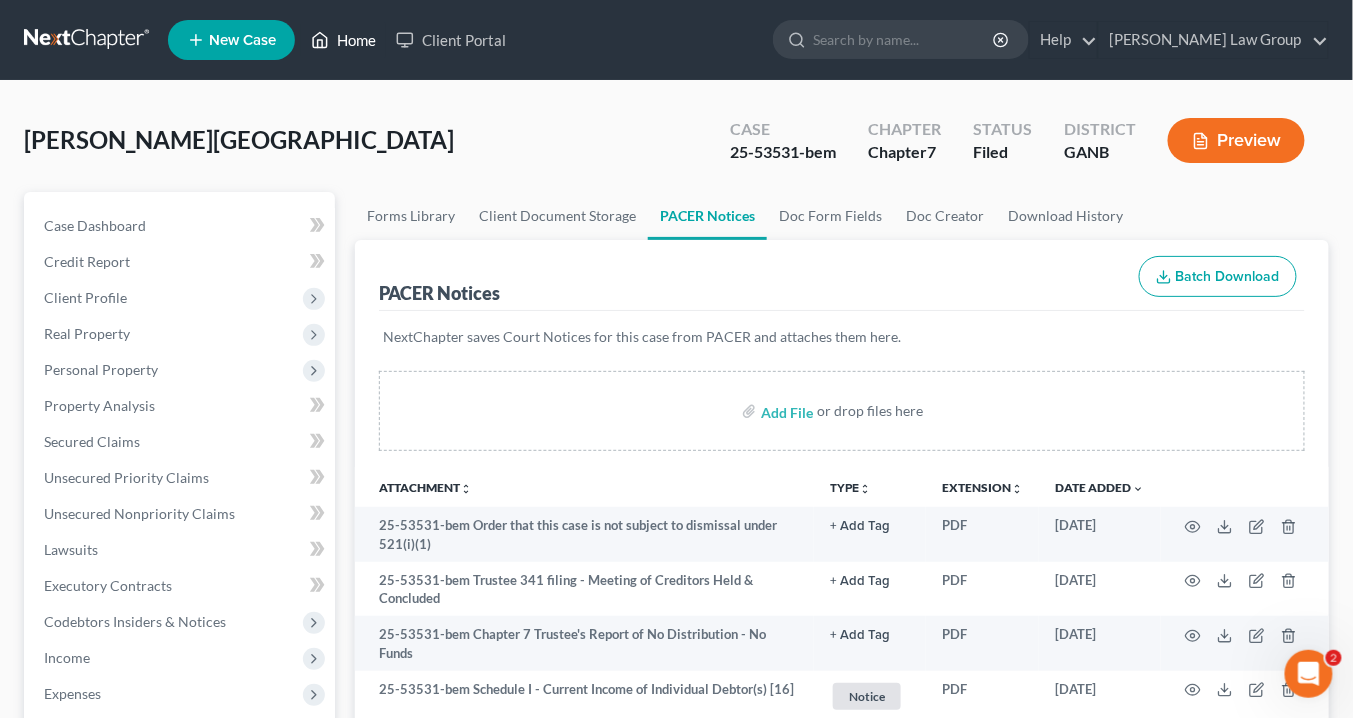 click on "Home" at bounding box center (343, 40) 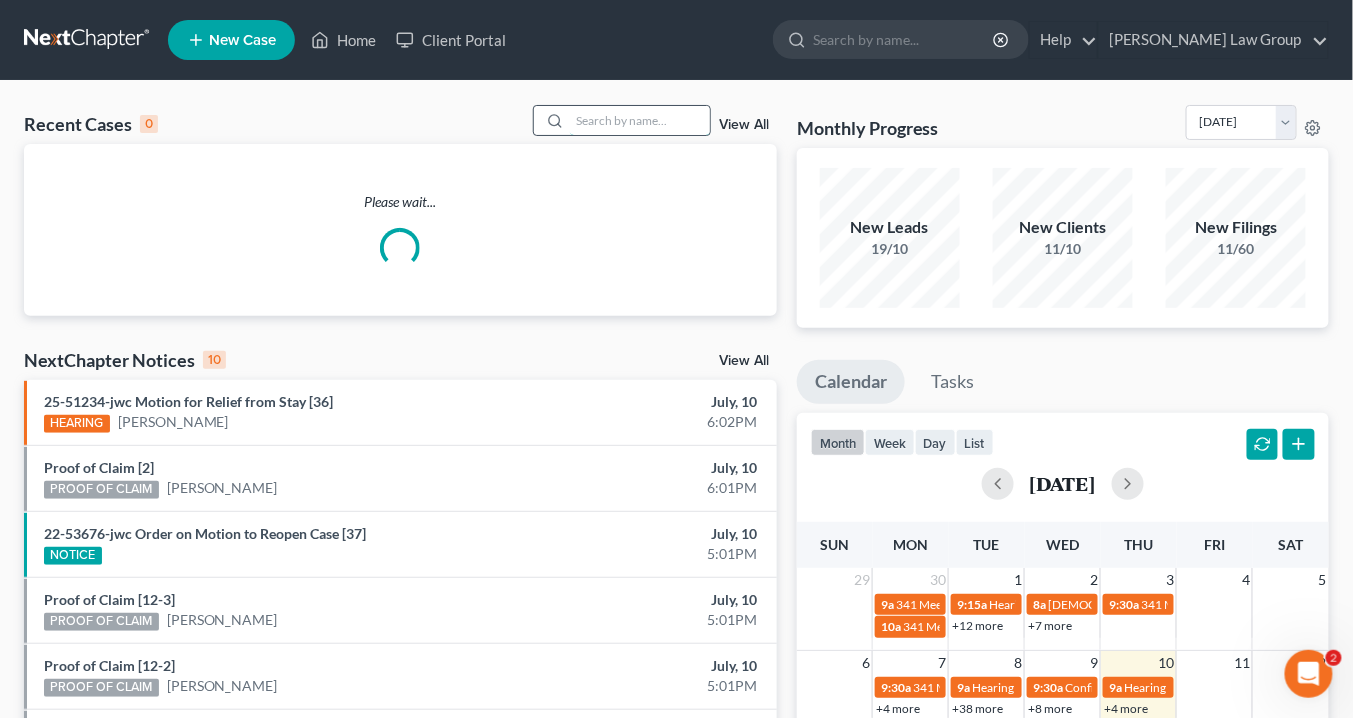 drag, startPoint x: 612, startPoint y: 118, endPoint x: 614, endPoint y: 128, distance: 10.198039 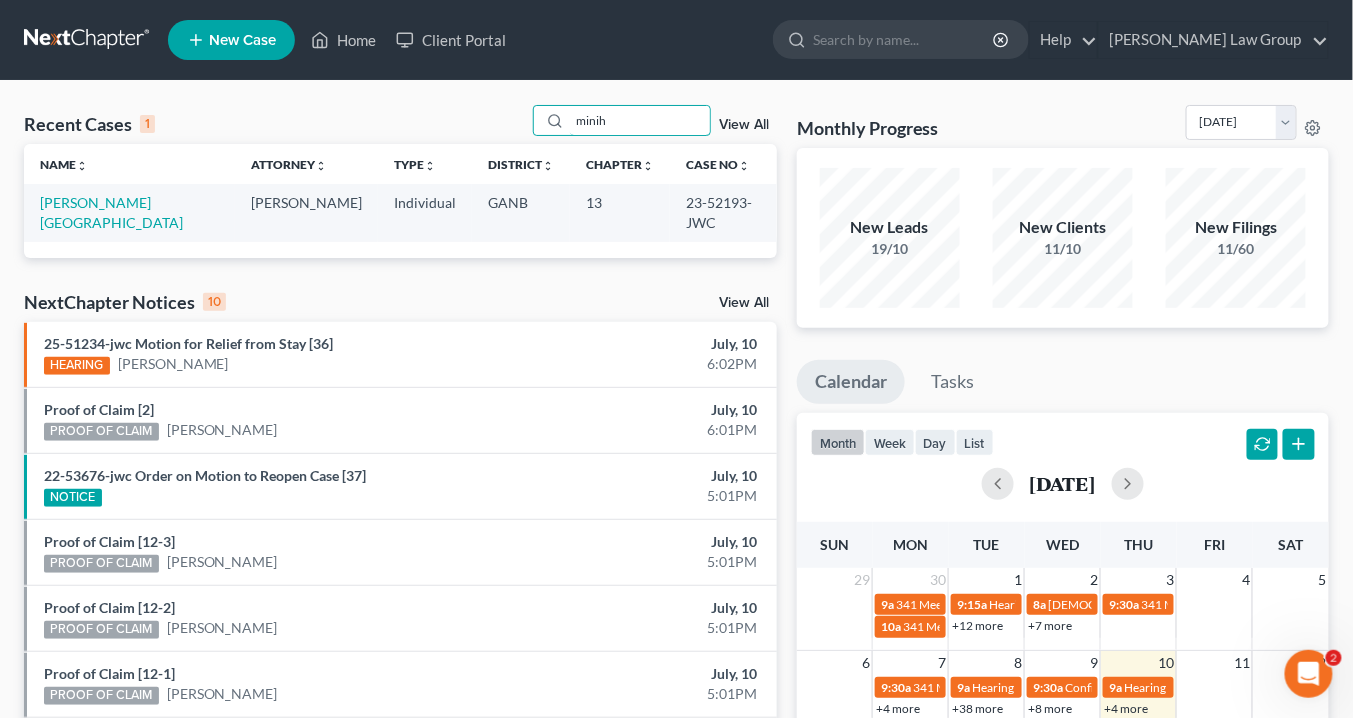 type on "minih" 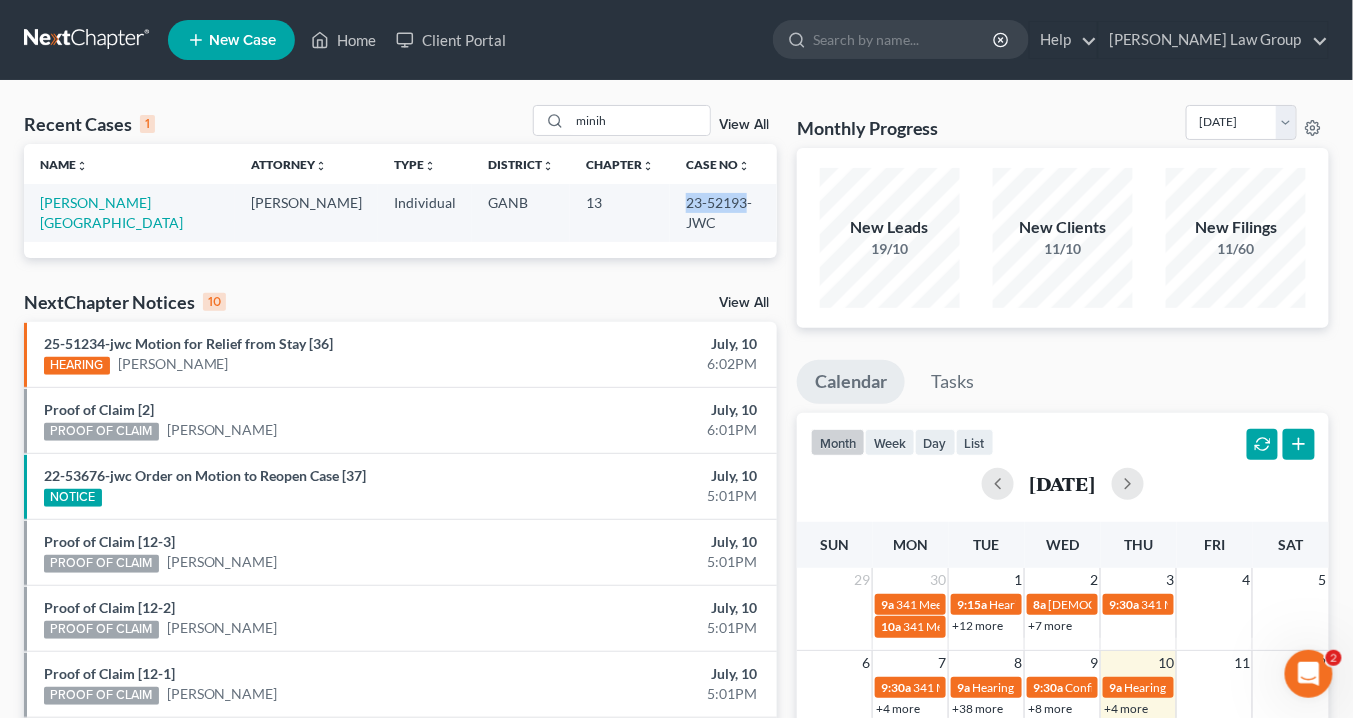 drag, startPoint x: 708, startPoint y: 199, endPoint x: 637, endPoint y: 200, distance: 71.00704 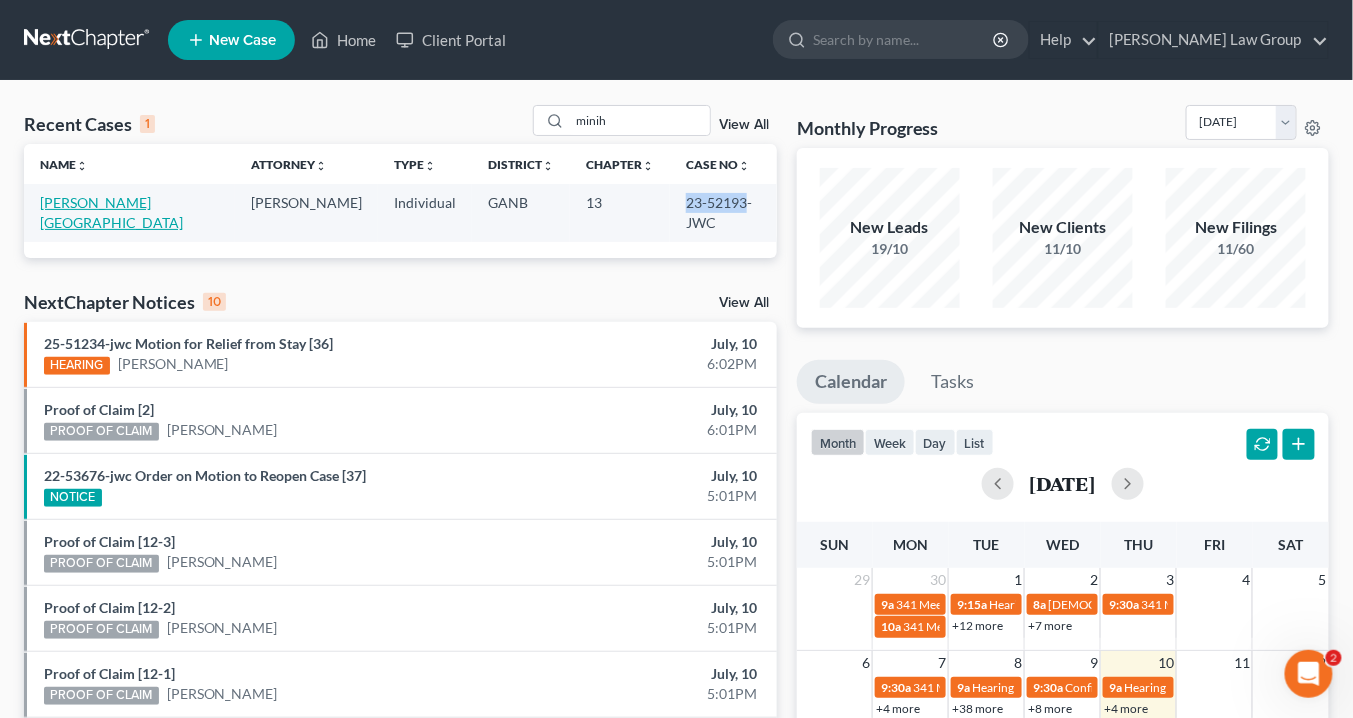 click on "[PERSON_NAME][GEOGRAPHIC_DATA]" at bounding box center [111, 212] 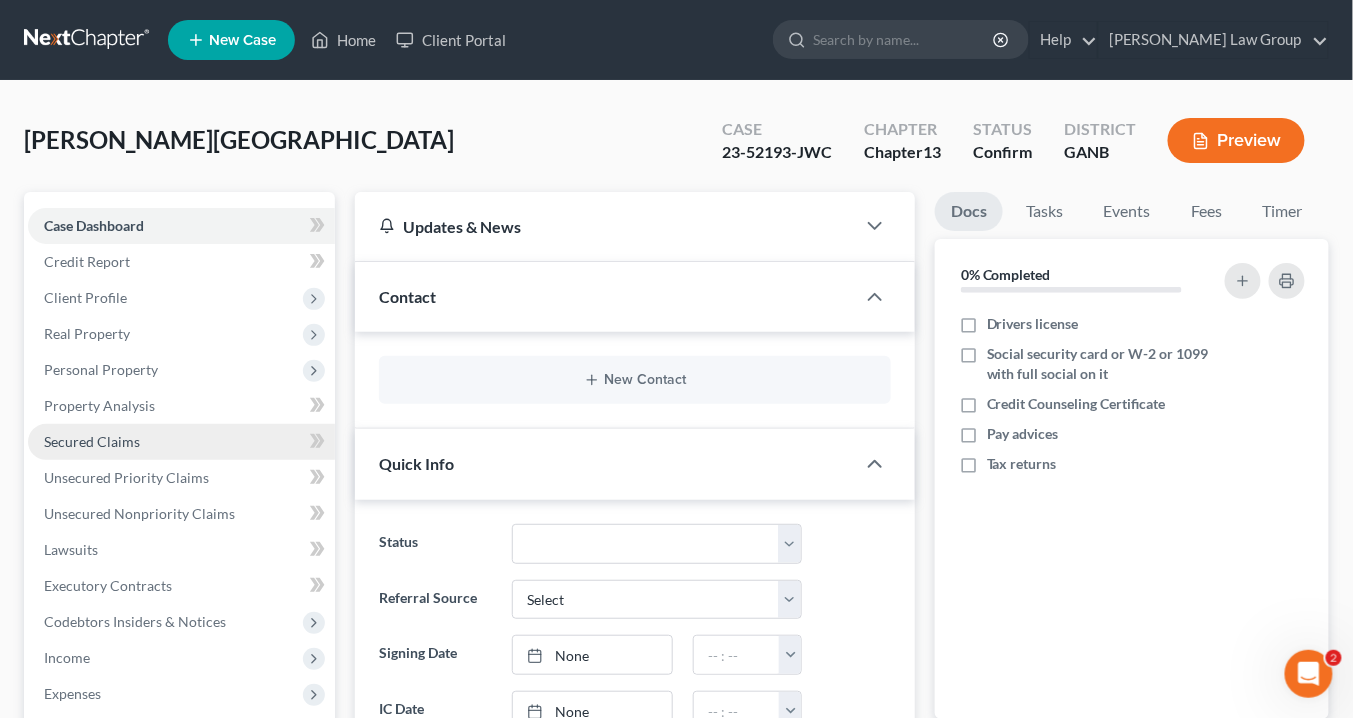 click on "Secured Claims" at bounding box center (92, 441) 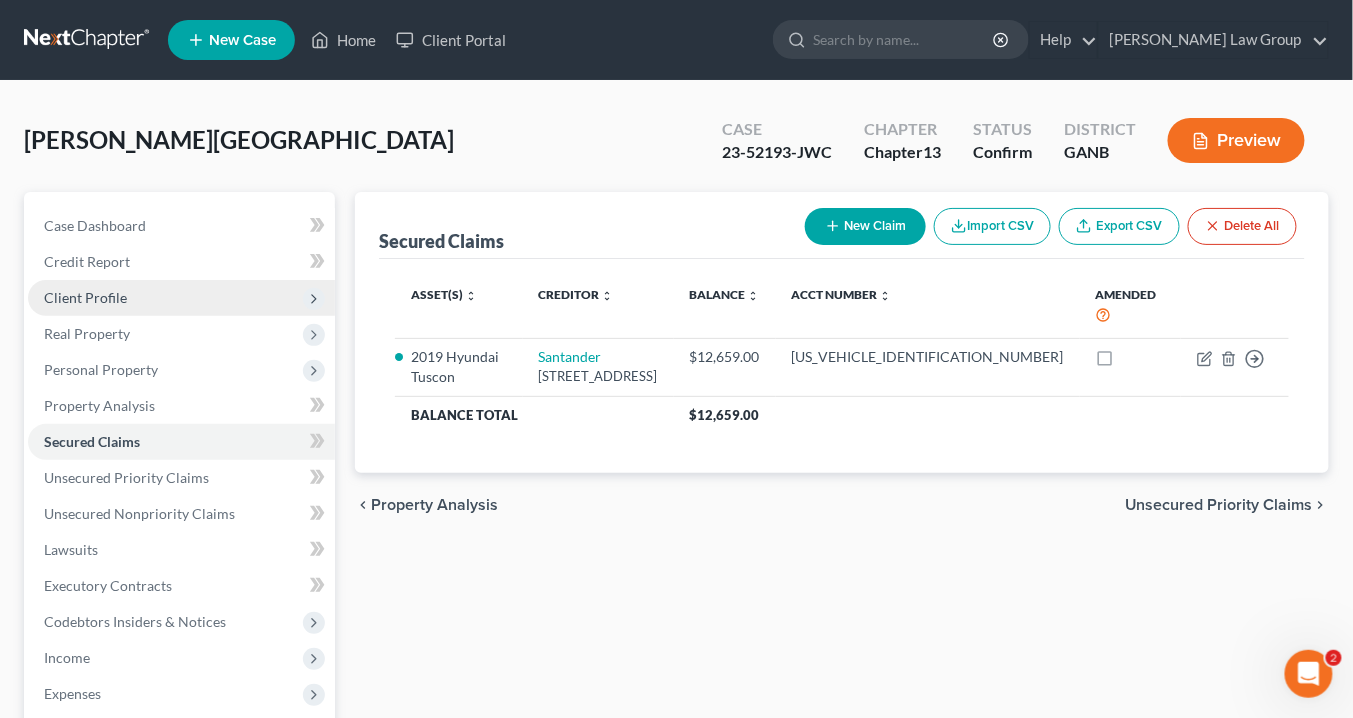 click on "Client Profile" at bounding box center [85, 297] 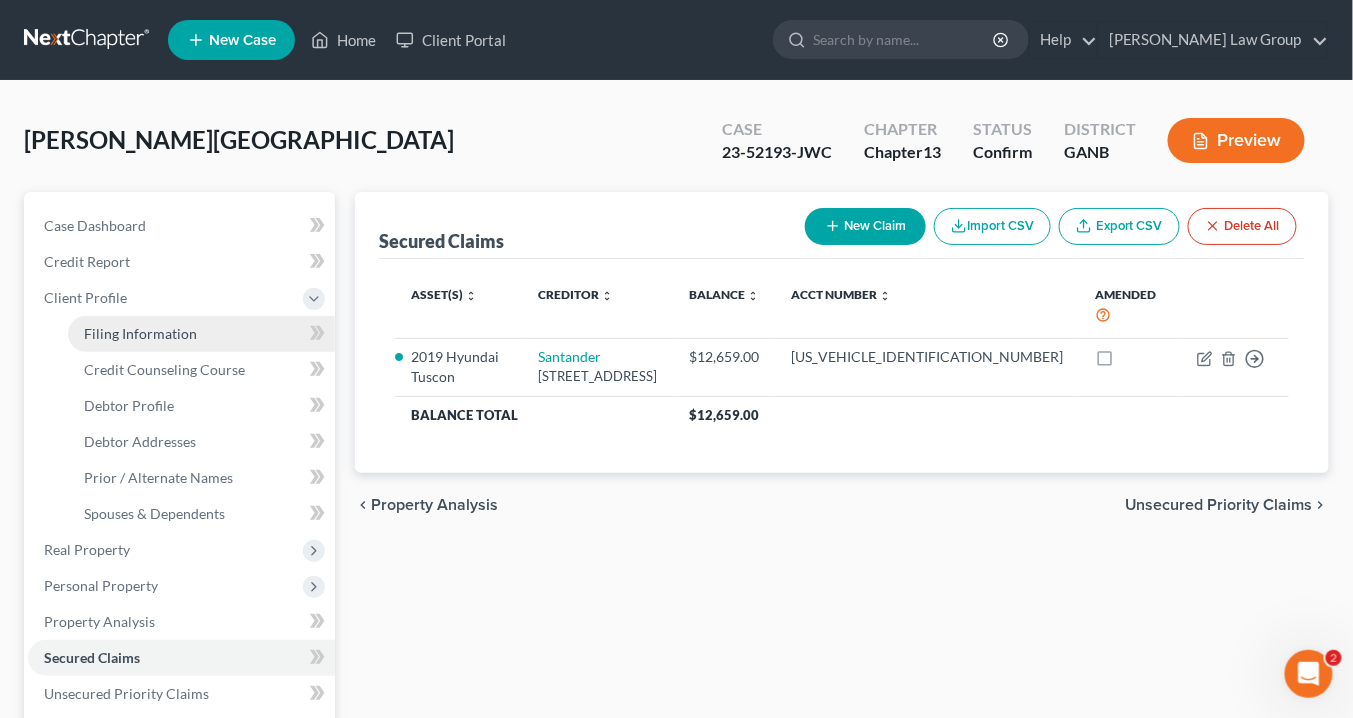 click on "Filing Information" at bounding box center [140, 333] 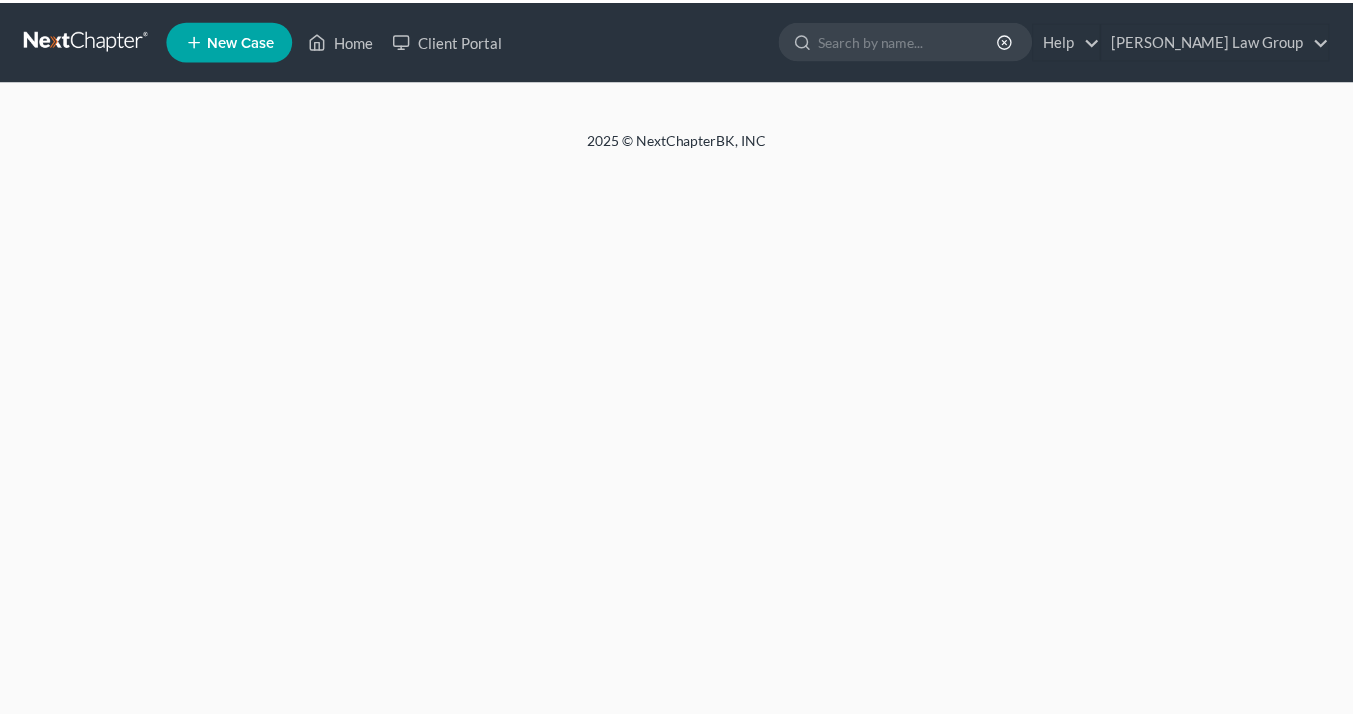 scroll, scrollTop: 0, scrollLeft: 0, axis: both 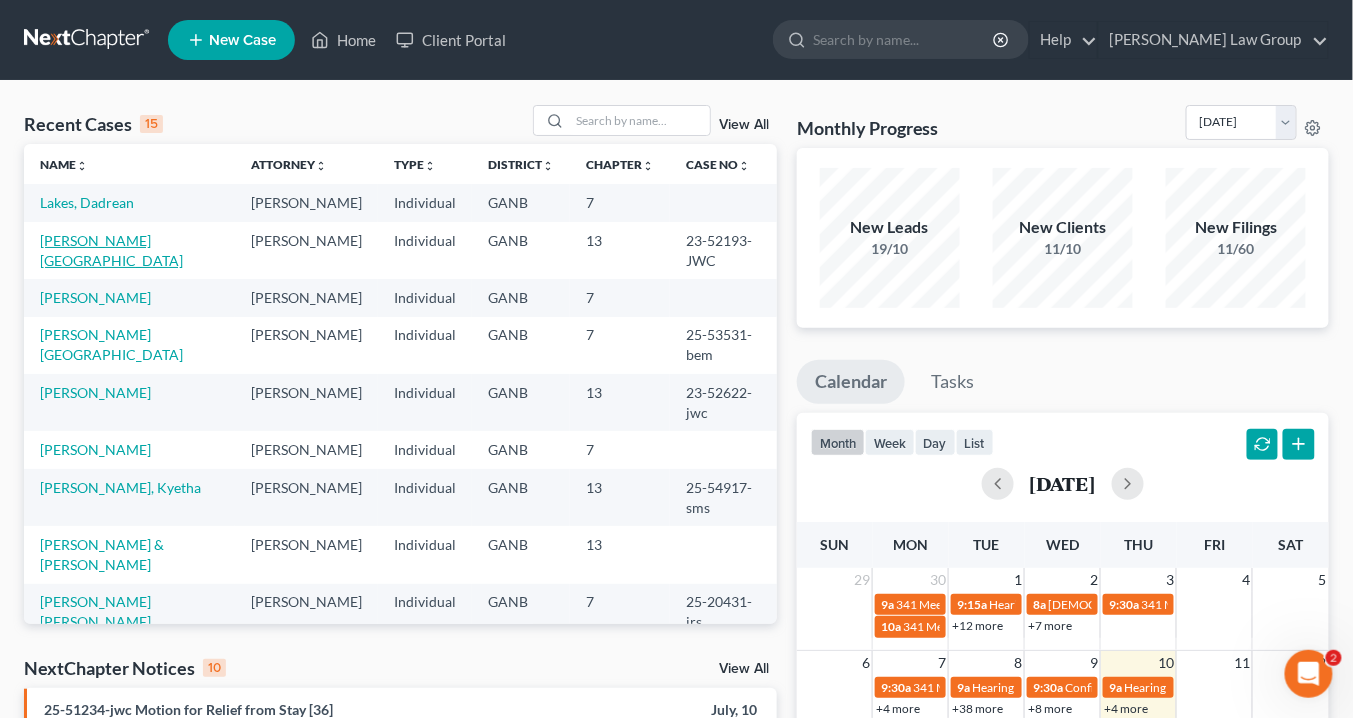 click on "[PERSON_NAME][GEOGRAPHIC_DATA]" at bounding box center (111, 250) 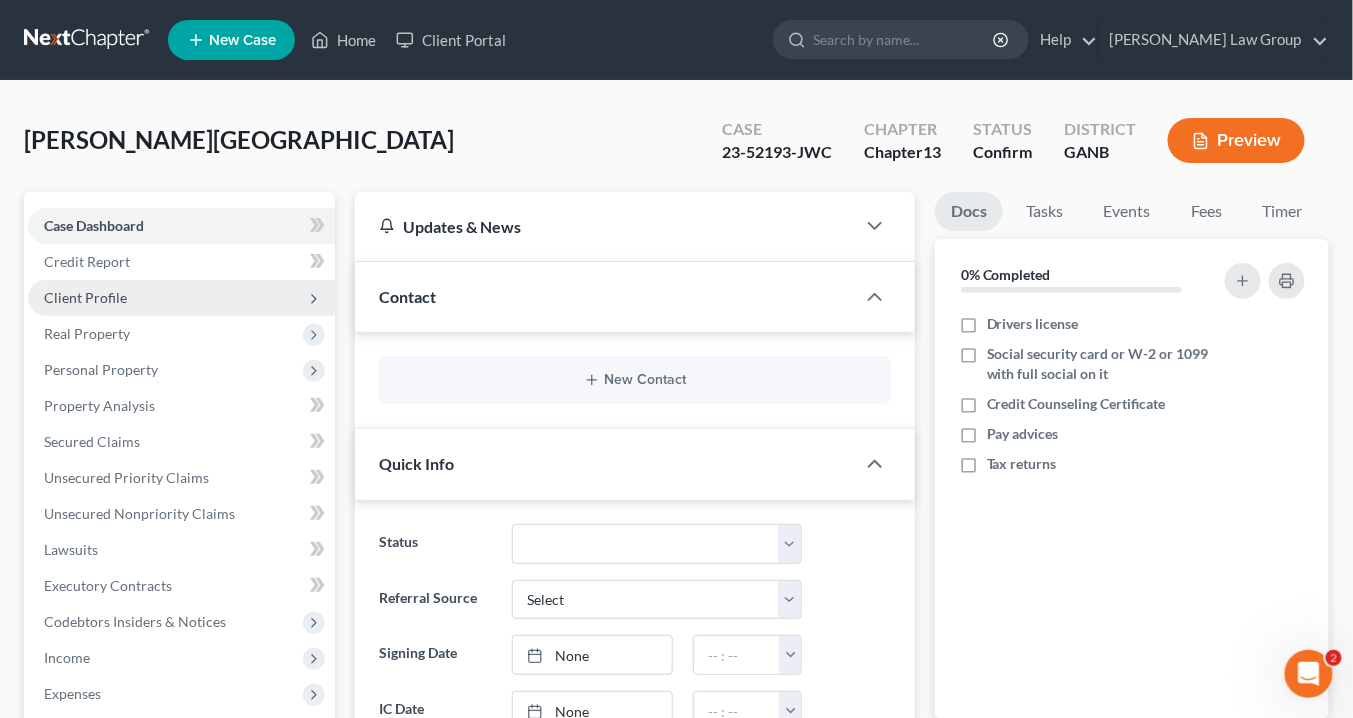 click on "Client Profile" at bounding box center (85, 297) 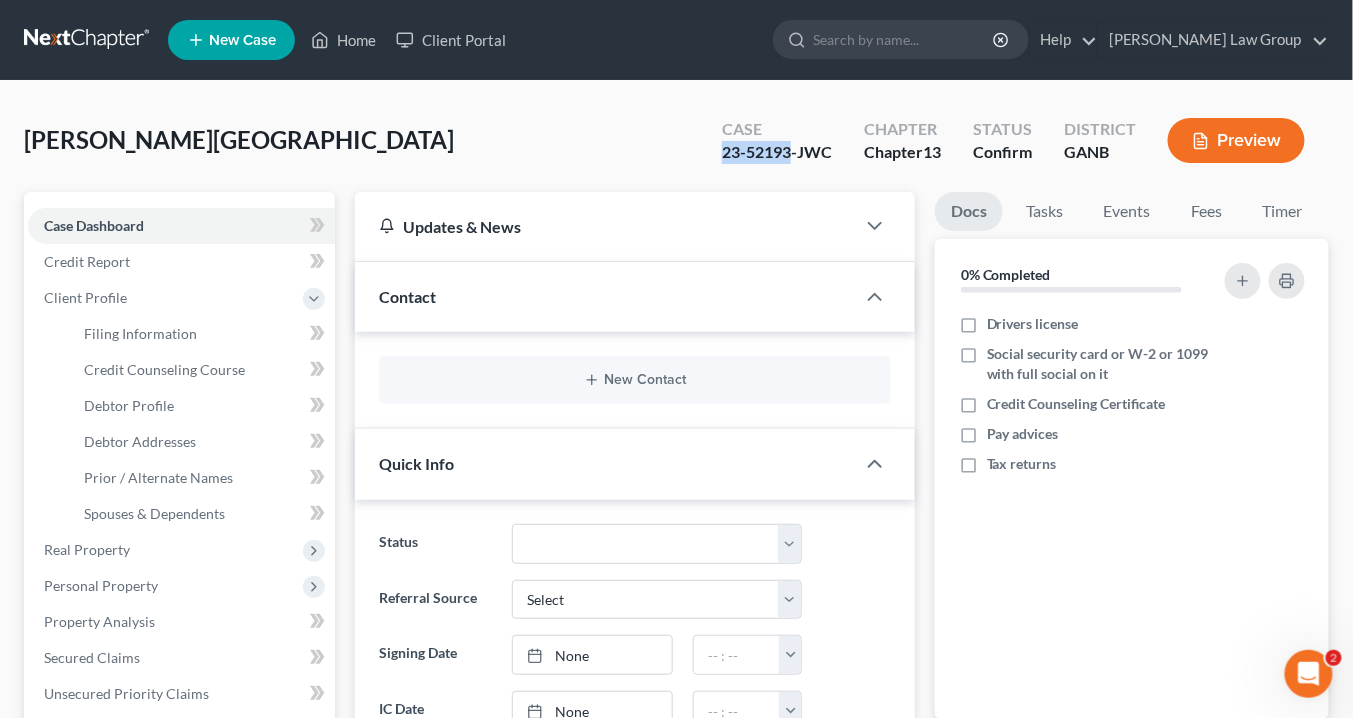 drag, startPoint x: 790, startPoint y: 150, endPoint x: 736, endPoint y: 157, distance: 54.451813 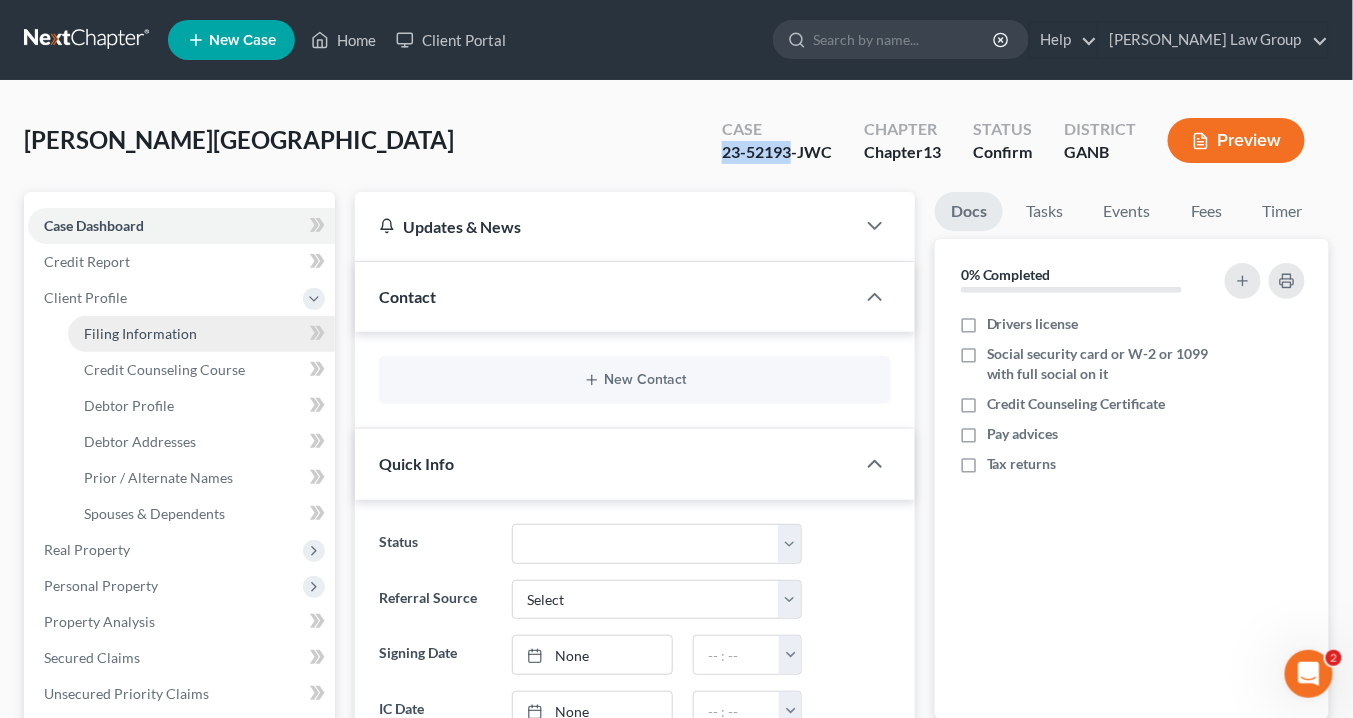 click on "Filing Information" at bounding box center [140, 333] 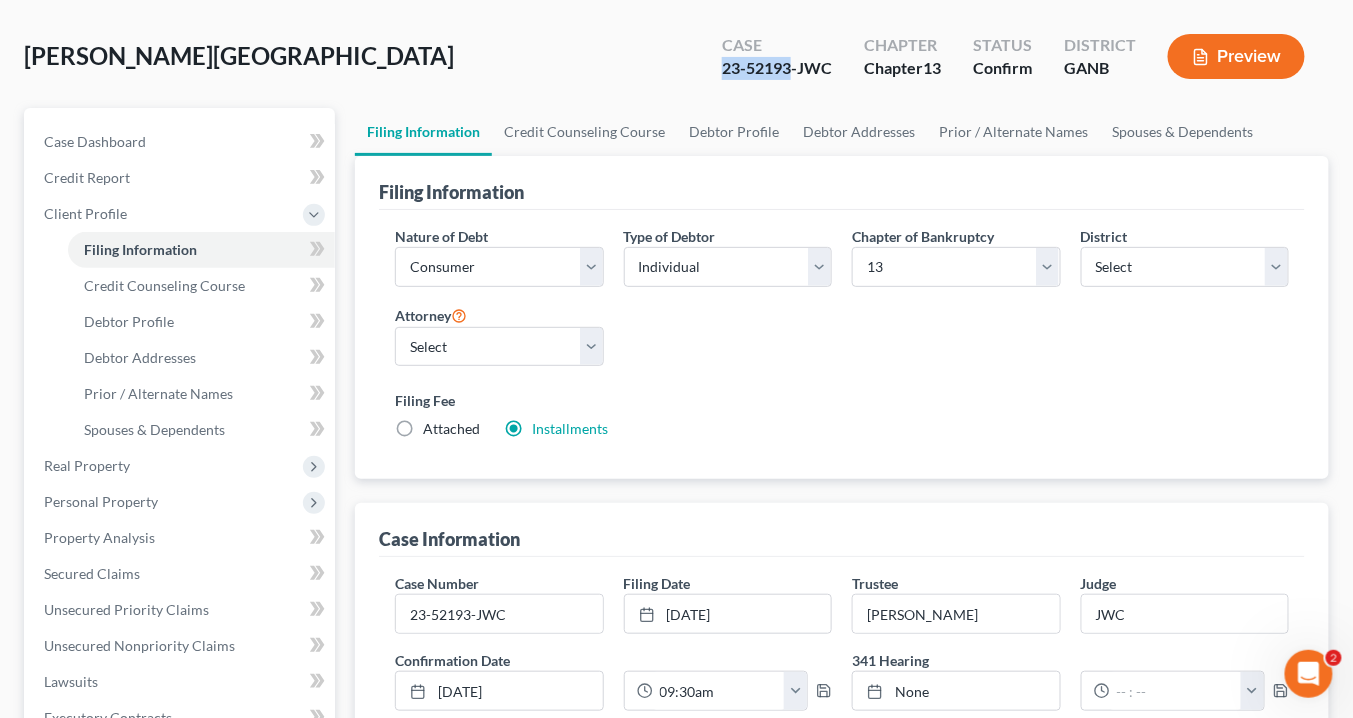 scroll, scrollTop: 160, scrollLeft: 0, axis: vertical 